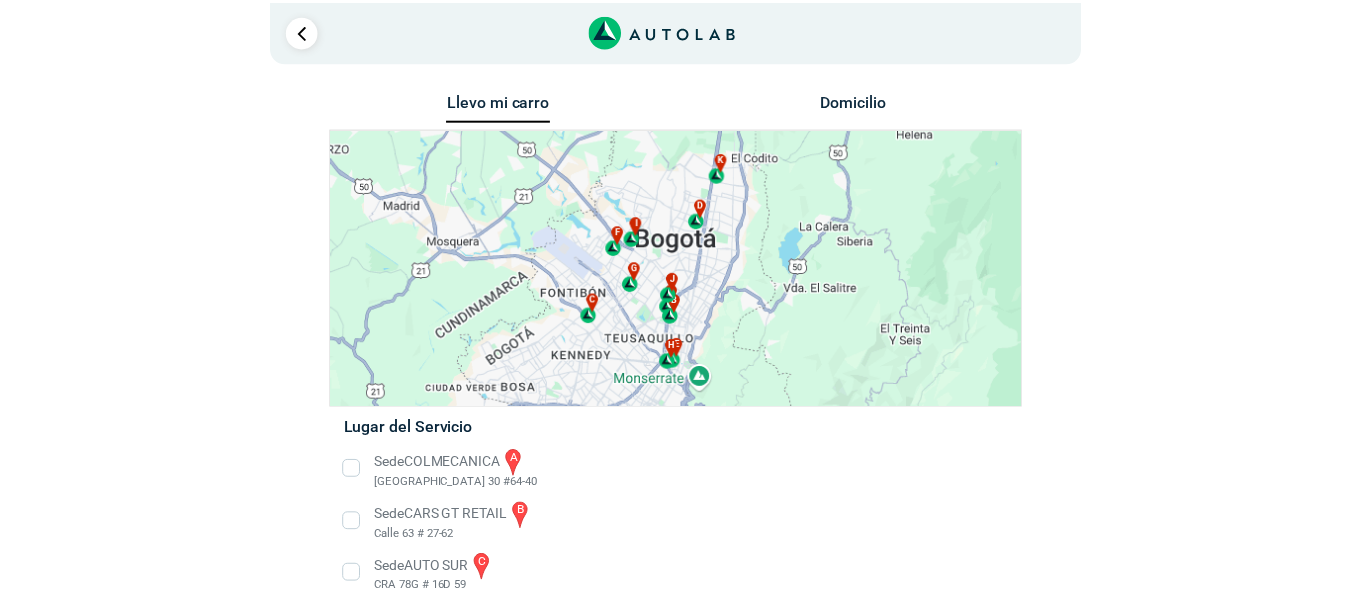 scroll, scrollTop: 0, scrollLeft: 0, axis: both 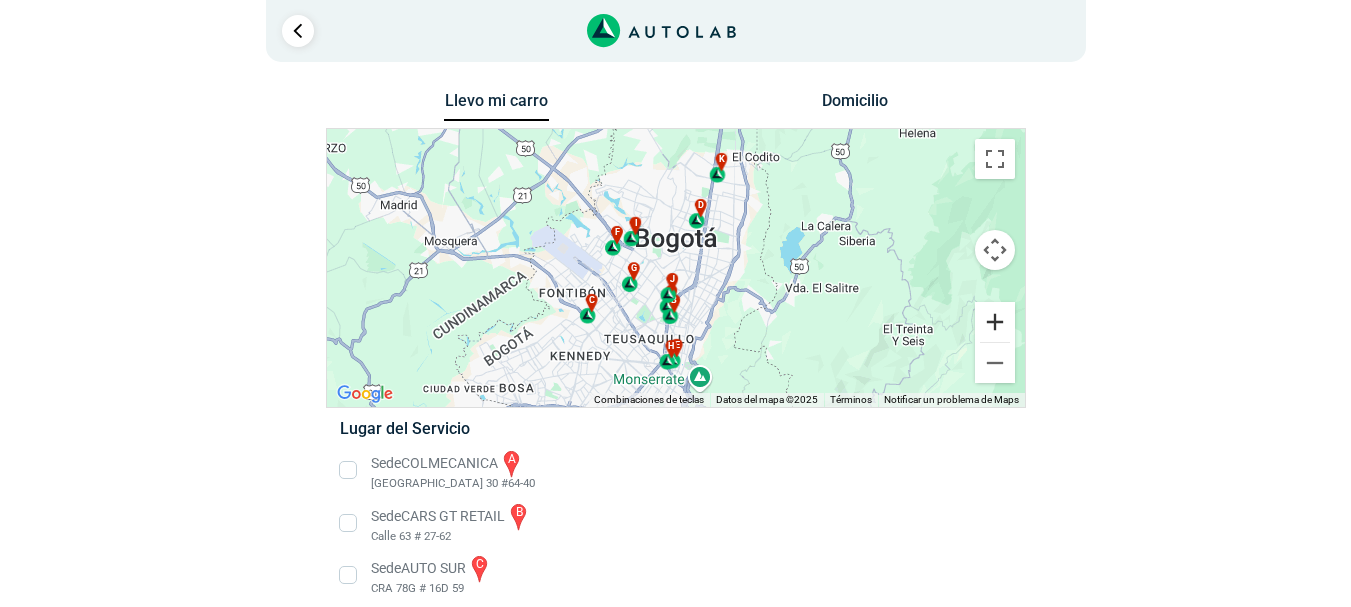 click at bounding box center [995, 322] 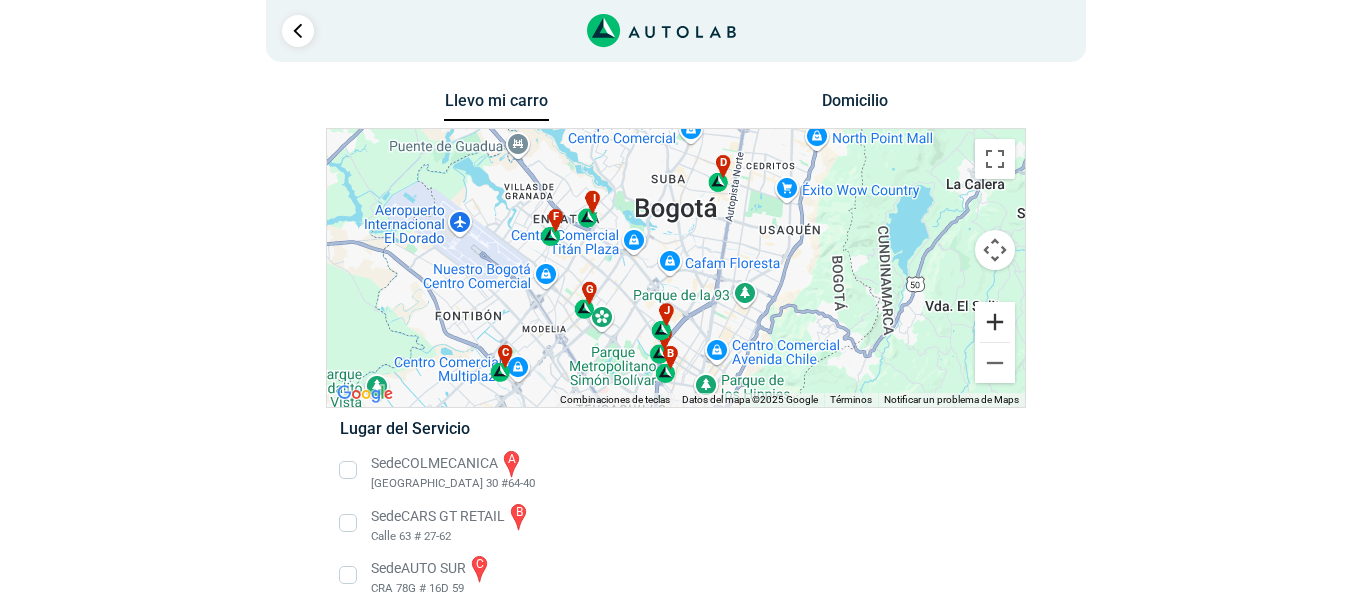 click at bounding box center (995, 322) 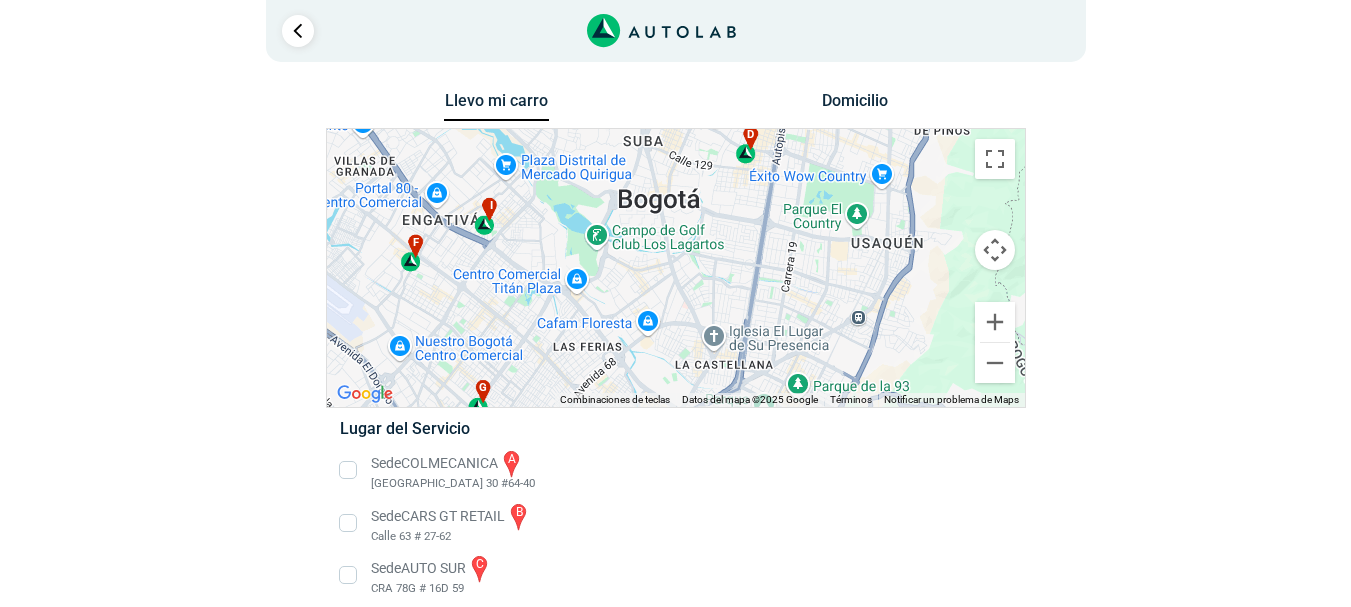 drag, startPoint x: 741, startPoint y: 308, endPoint x: 727, endPoint y: 357, distance: 50.96077 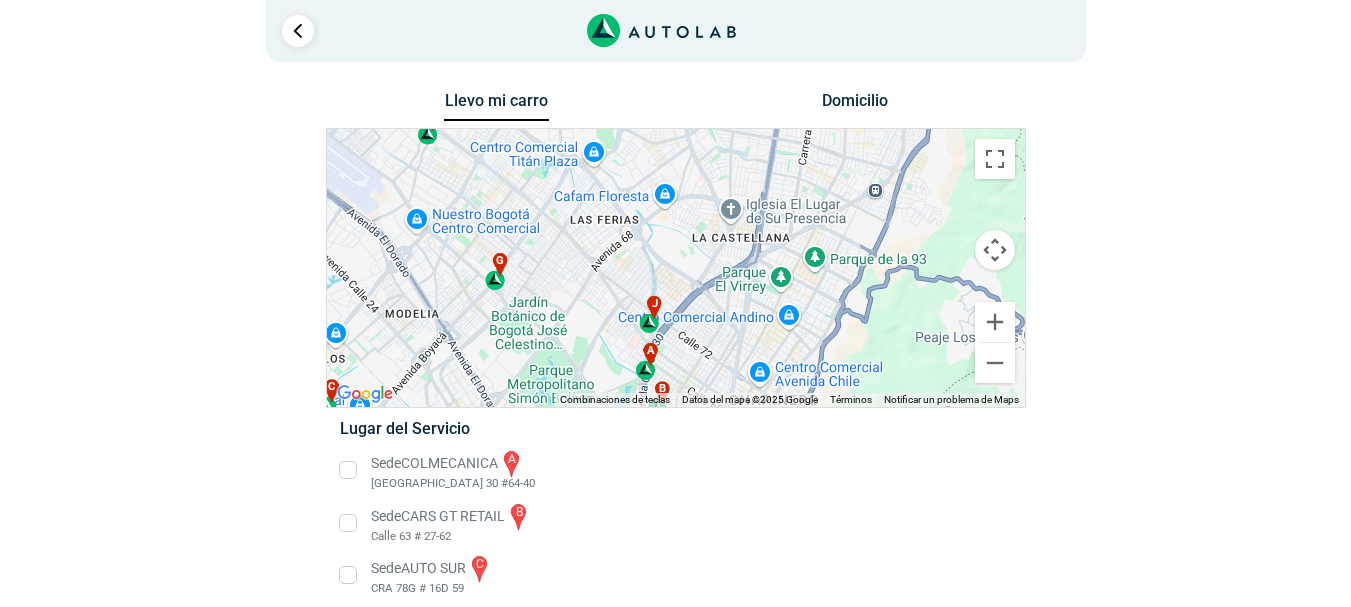 drag, startPoint x: 771, startPoint y: 221, endPoint x: 788, endPoint y: 104, distance: 118.22859 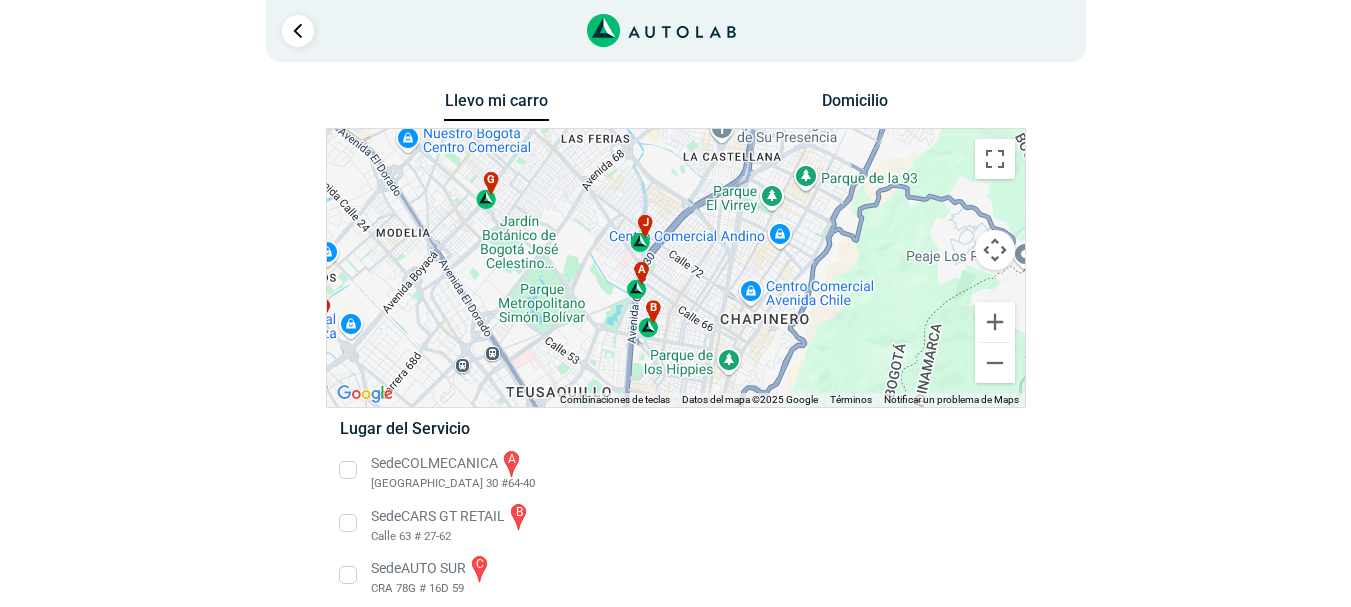 drag, startPoint x: 762, startPoint y: 276, endPoint x: 752, endPoint y: 192, distance: 84.59315 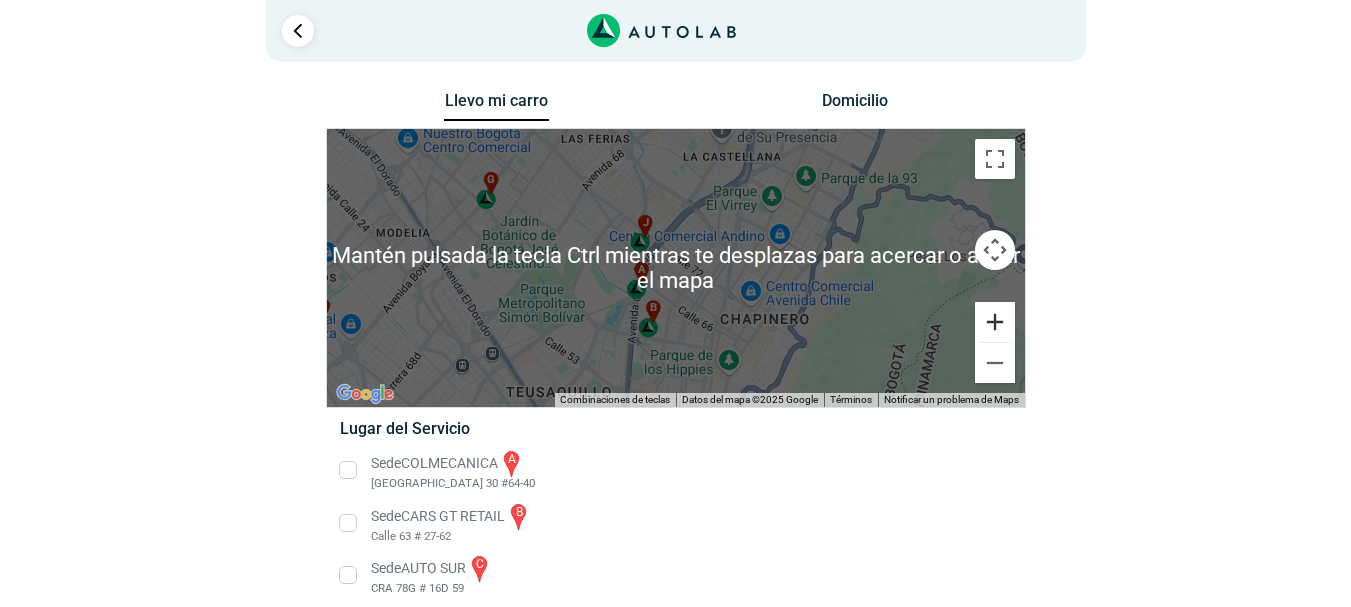 click at bounding box center (995, 322) 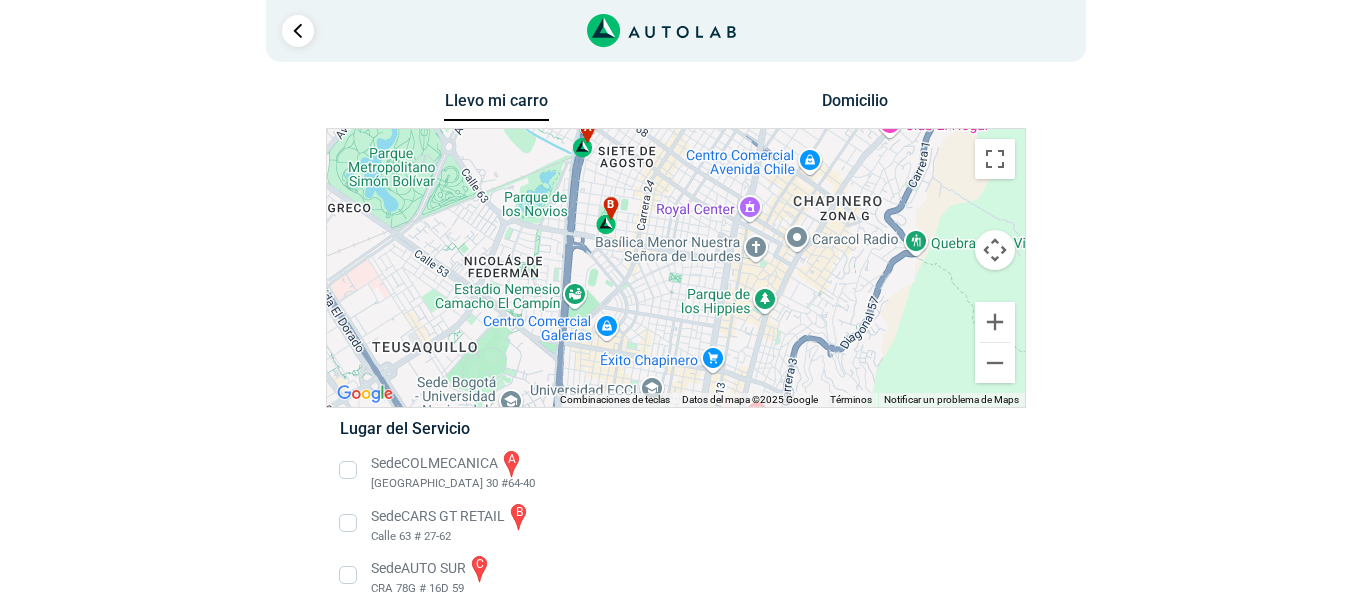 drag, startPoint x: 669, startPoint y: 313, endPoint x: 652, endPoint y: 141, distance: 172.83807 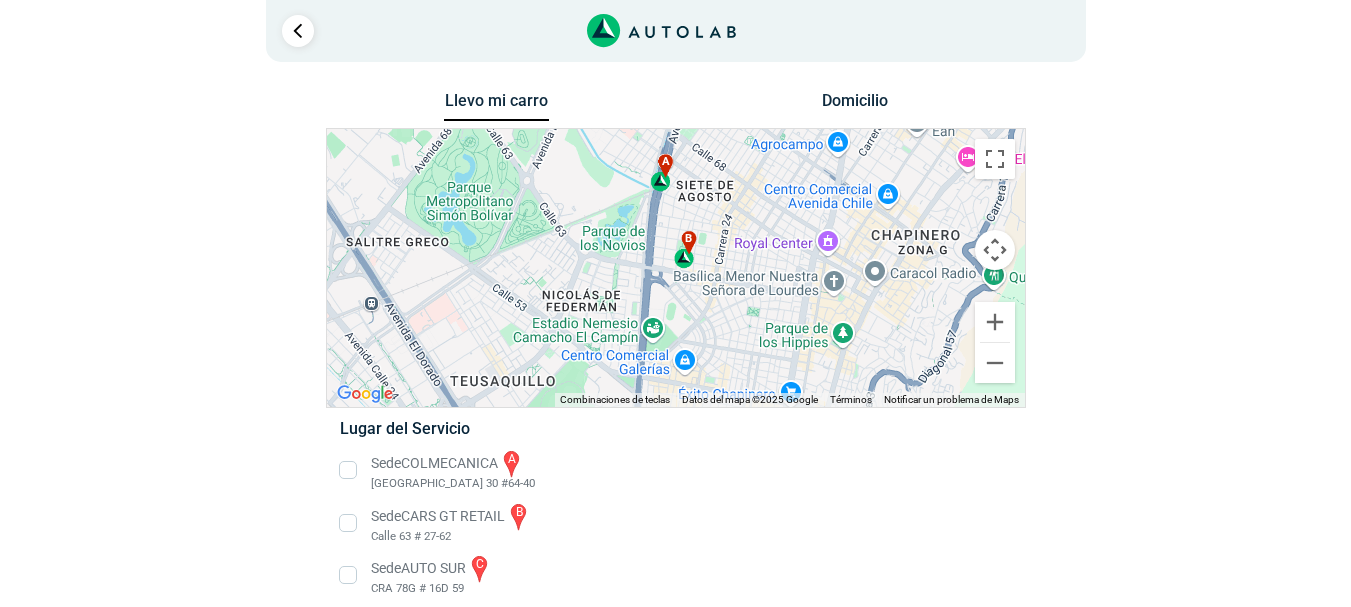 drag, startPoint x: 652, startPoint y: 303, endPoint x: 732, endPoint y: 335, distance: 86.162636 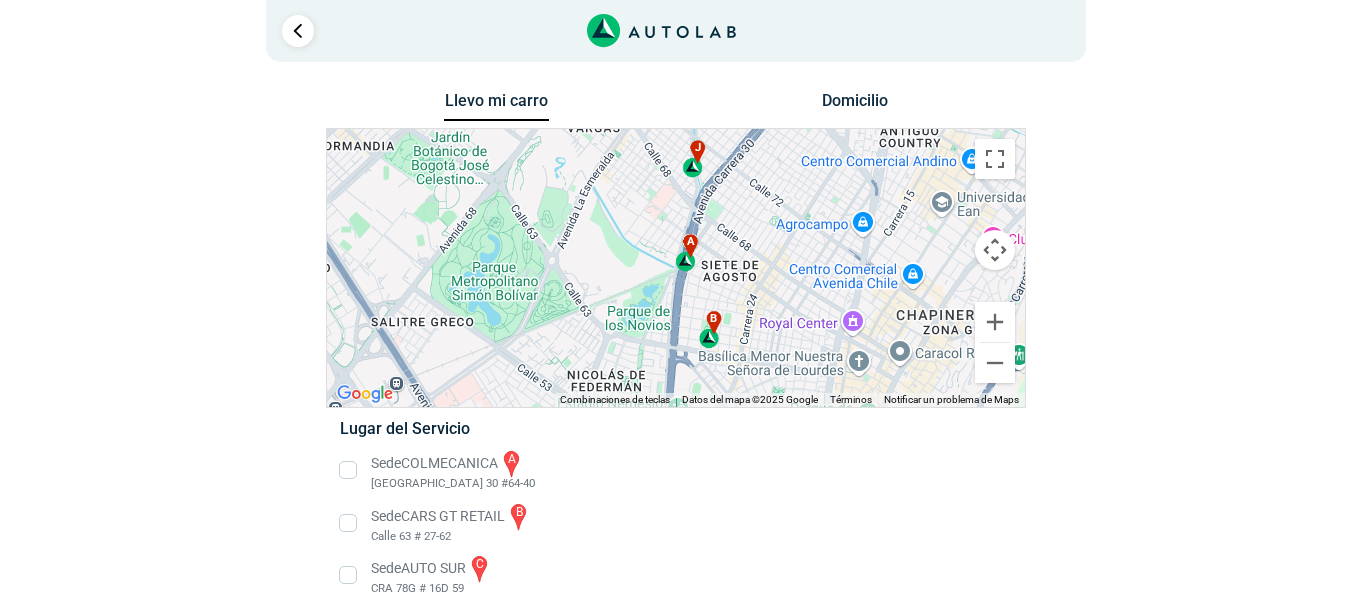 drag, startPoint x: 667, startPoint y: 296, endPoint x: 697, endPoint y: 390, distance: 98.67117 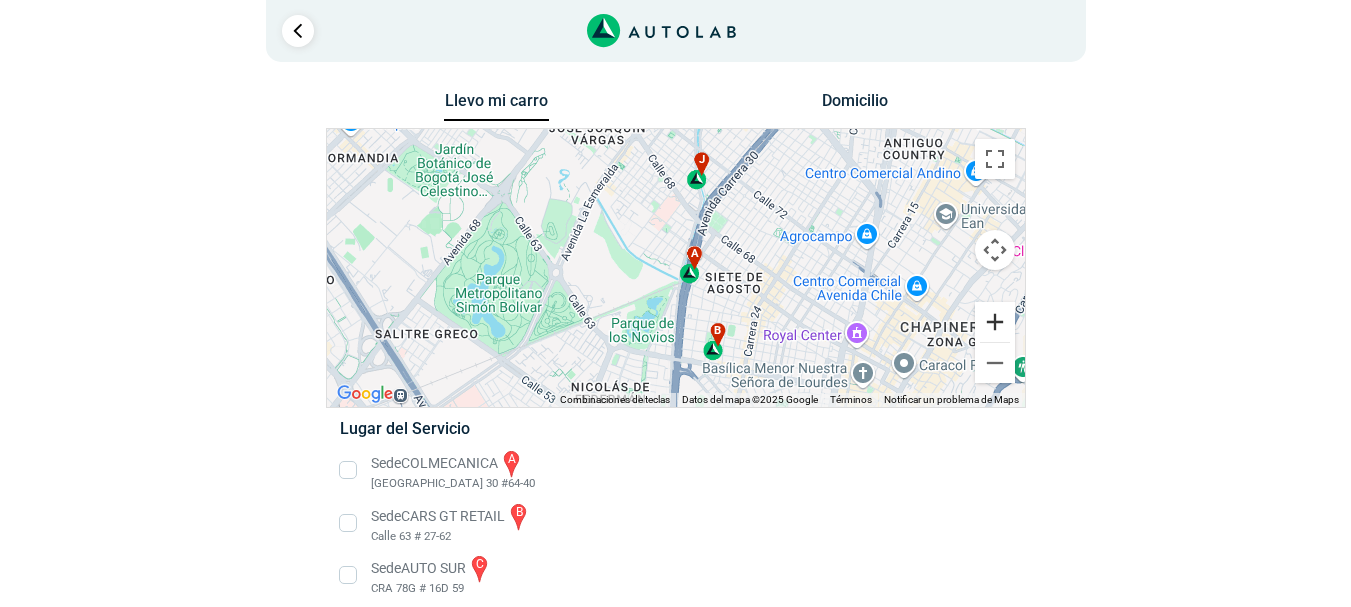 click at bounding box center [995, 322] 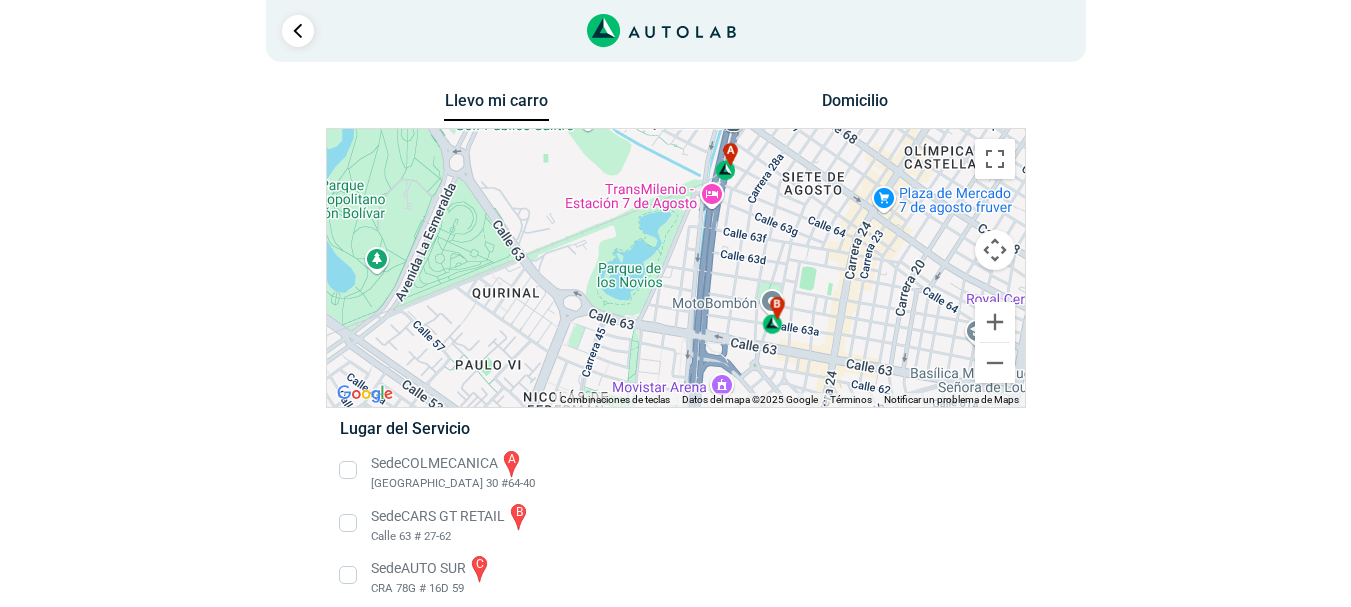drag, startPoint x: 829, startPoint y: 302, endPoint x: 852, endPoint y: 191, distance: 113.35784 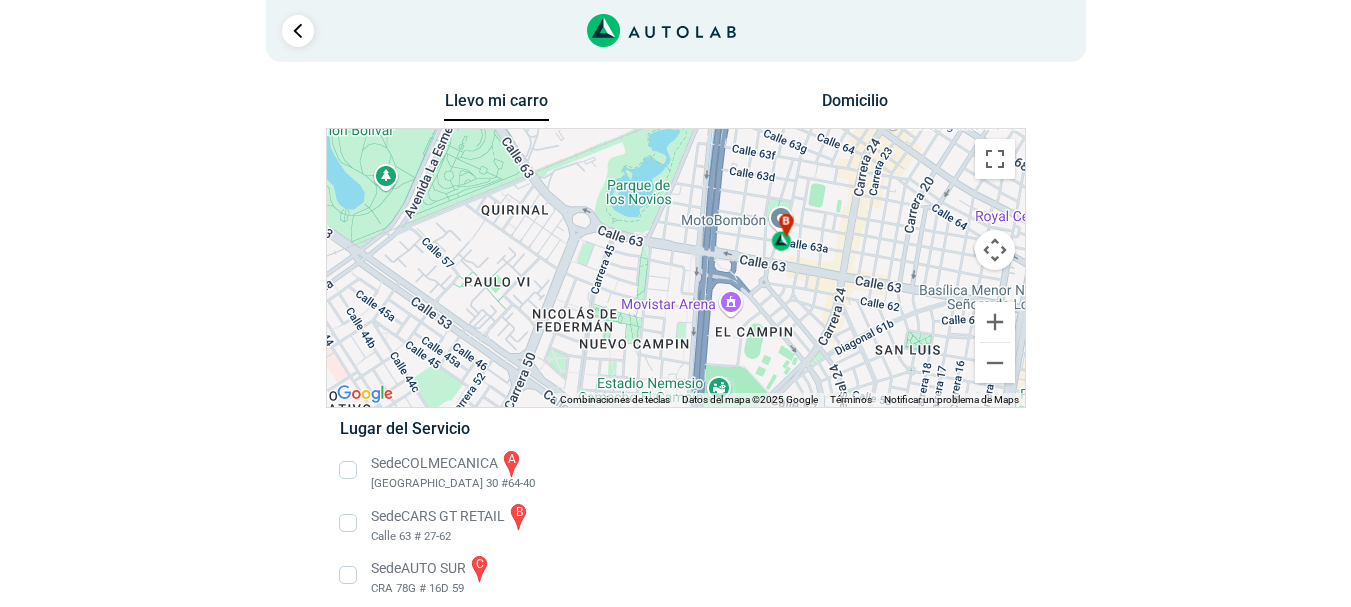 drag, startPoint x: 827, startPoint y: 297, endPoint x: 837, endPoint y: 200, distance: 97.5141 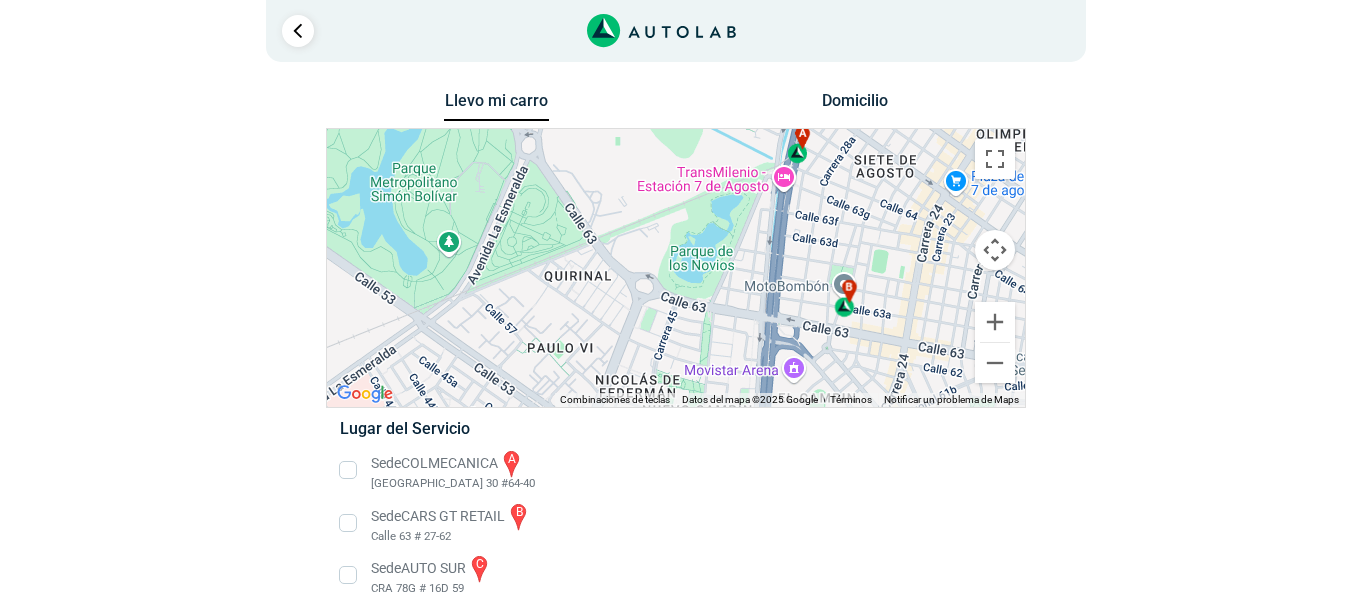 drag, startPoint x: 781, startPoint y: 313, endPoint x: 842, endPoint y: 394, distance: 101.4002 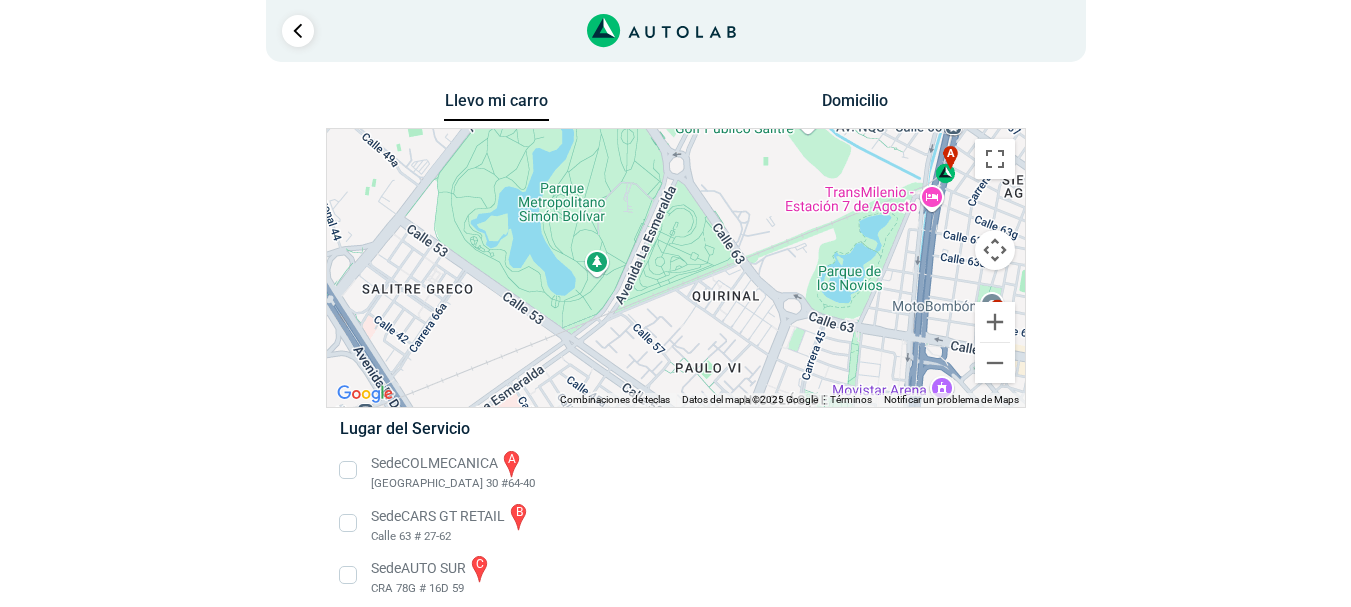drag, startPoint x: 679, startPoint y: 265, endPoint x: 831, endPoint y: 289, distance: 153.88307 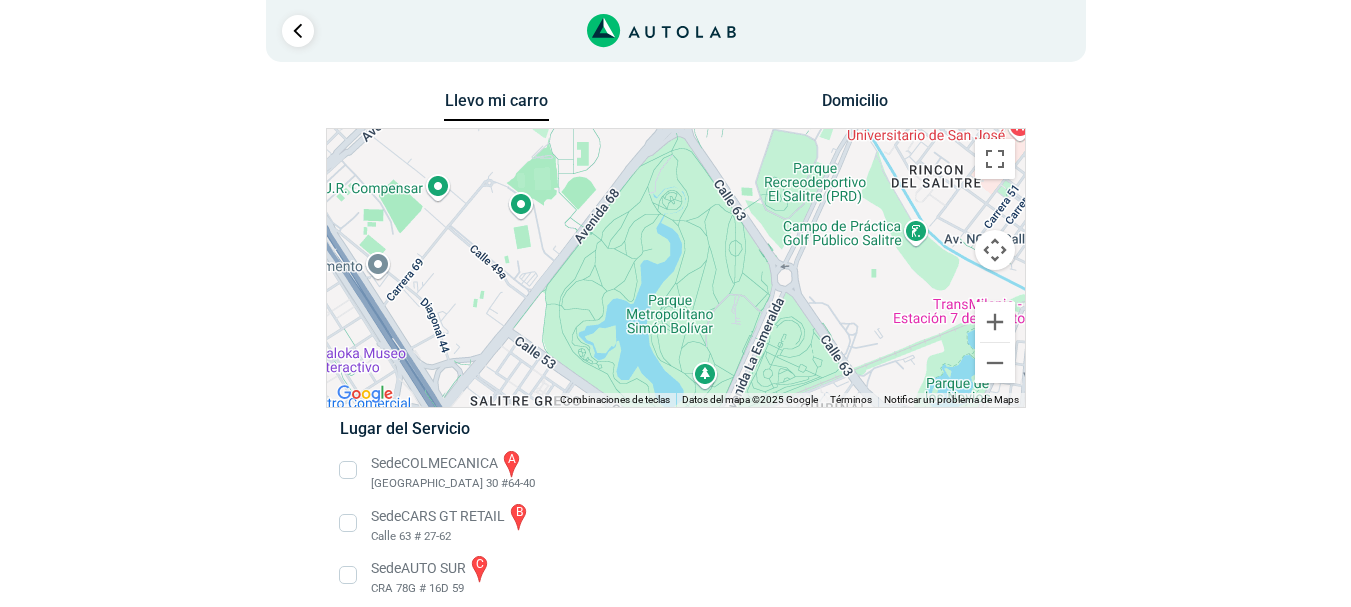 drag, startPoint x: 683, startPoint y: 241, endPoint x: 793, endPoint y: 358, distance: 160.58954 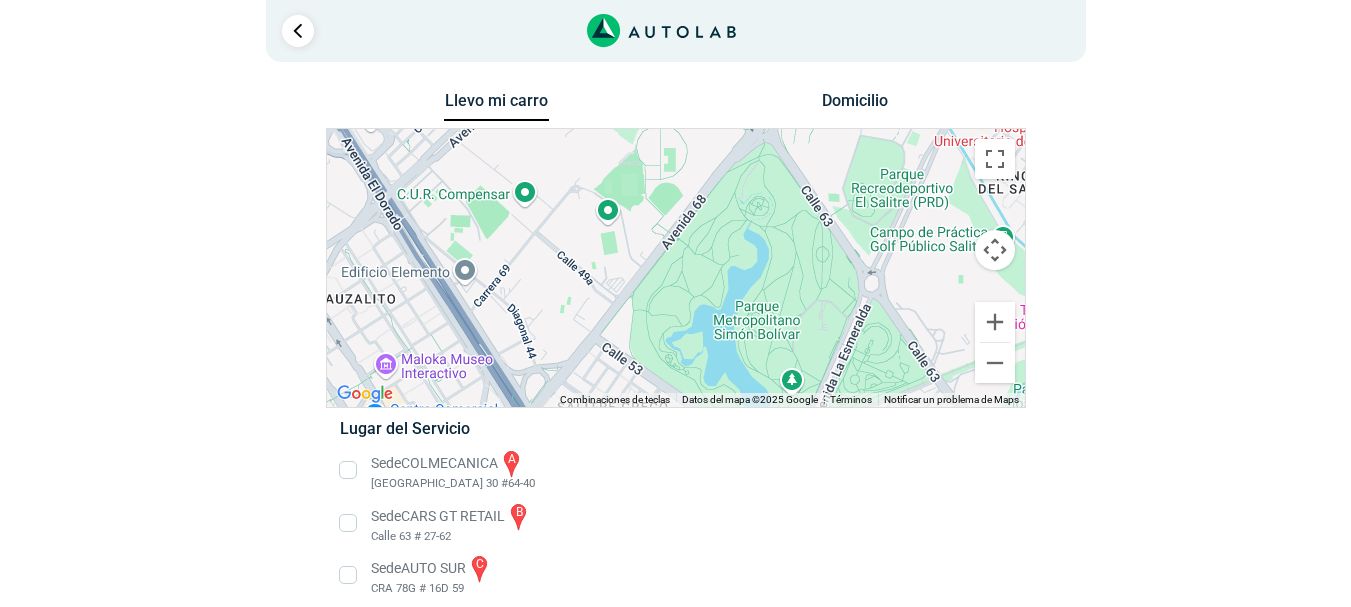 drag, startPoint x: 640, startPoint y: 259, endPoint x: 726, endPoint y: 266, distance: 86.28442 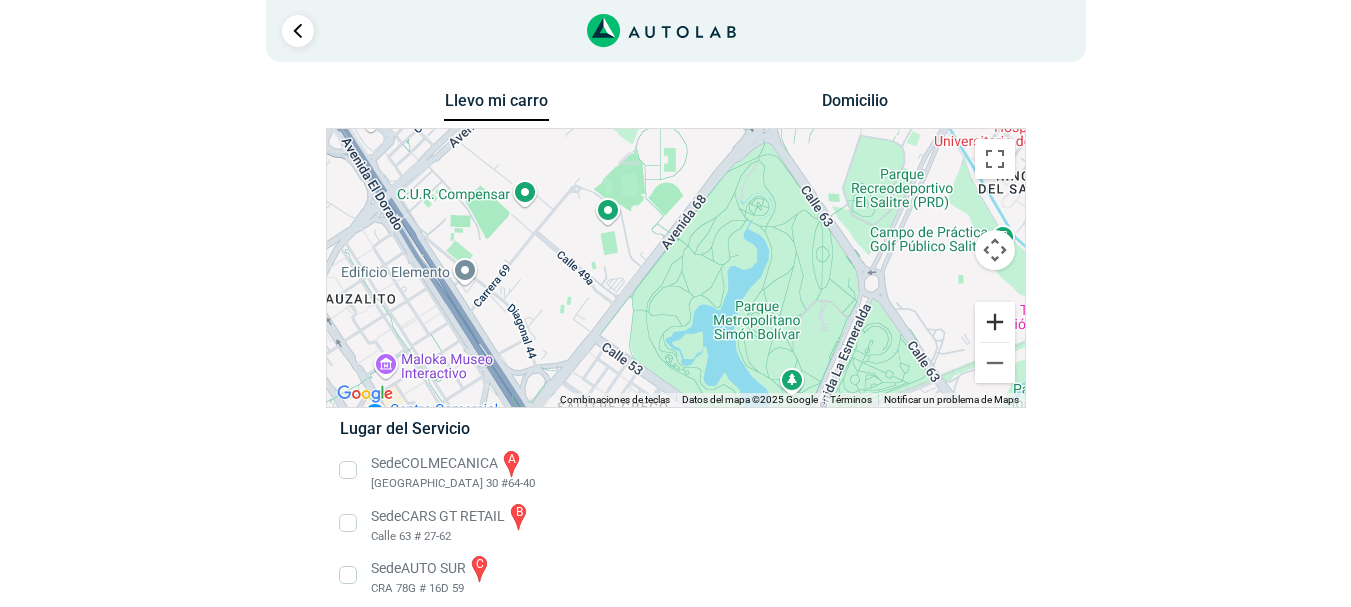 click at bounding box center [995, 322] 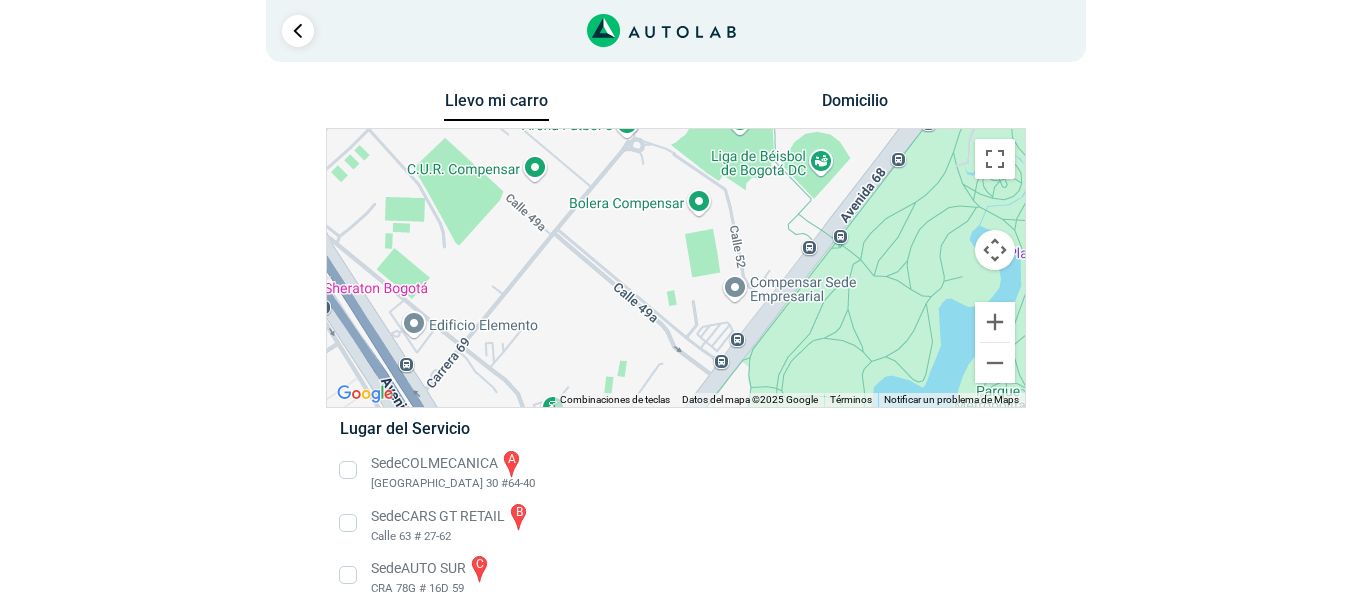 drag, startPoint x: 610, startPoint y: 199, endPoint x: 756, endPoint y: 243, distance: 152.48607 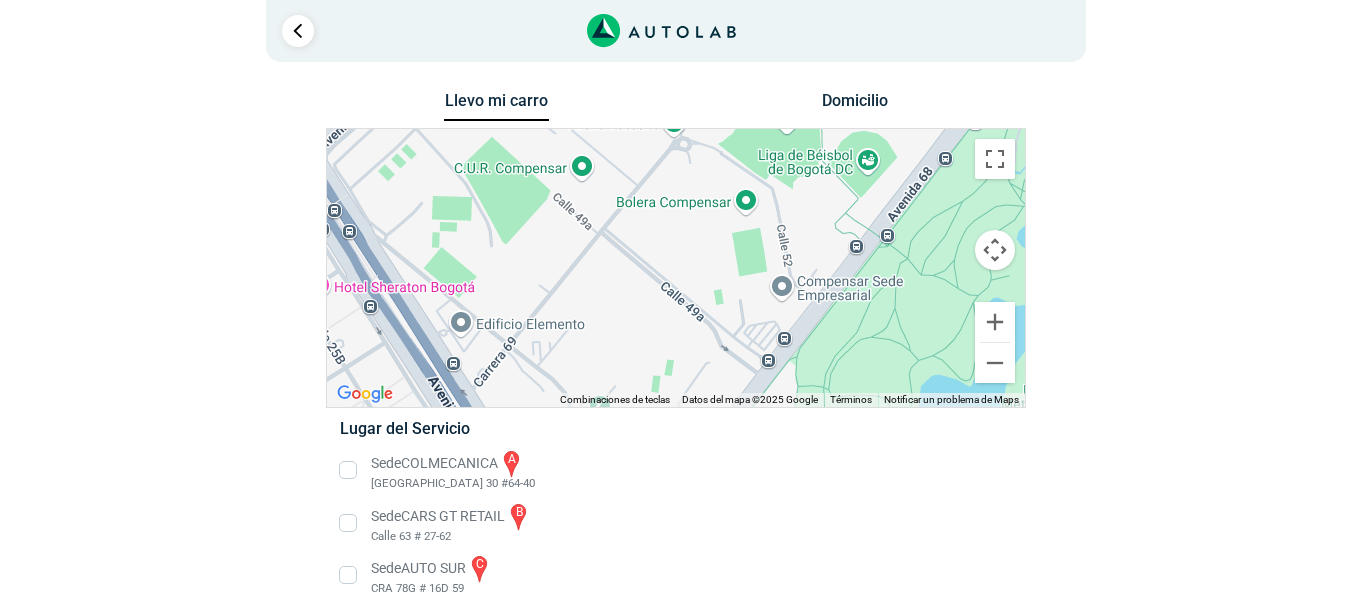 drag, startPoint x: 577, startPoint y: 254, endPoint x: 641, endPoint y: 246, distance: 64.49806 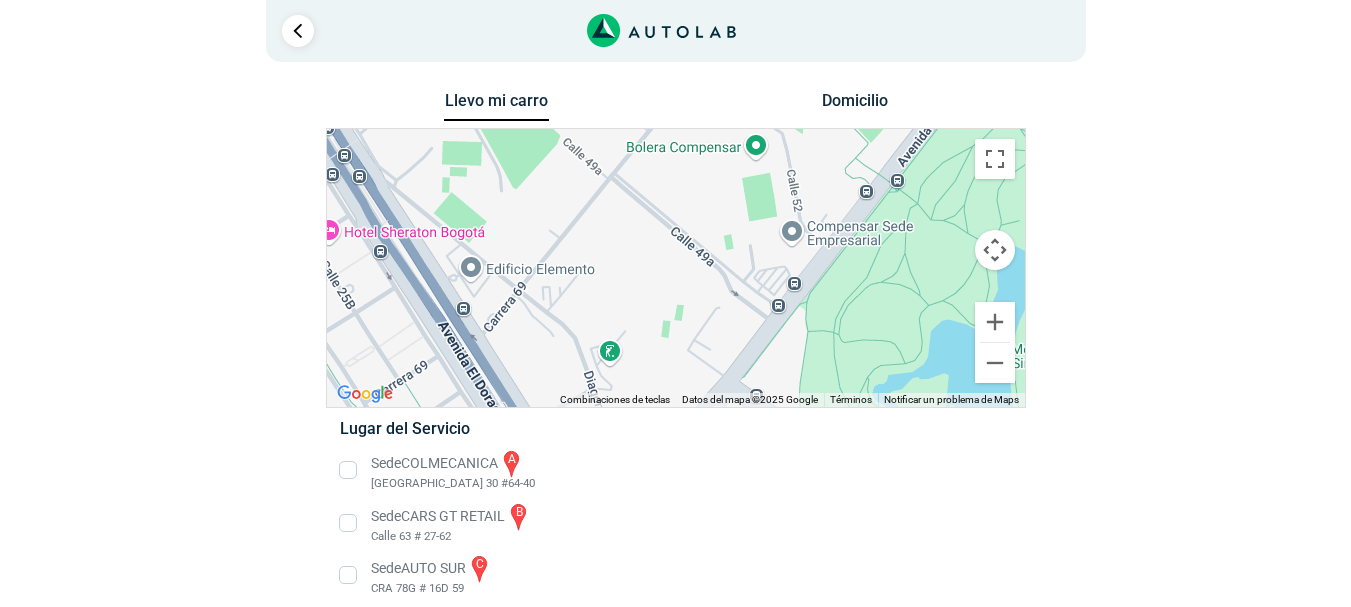 drag, startPoint x: 752, startPoint y: 300, endPoint x: 763, endPoint y: 243, distance: 58.0517 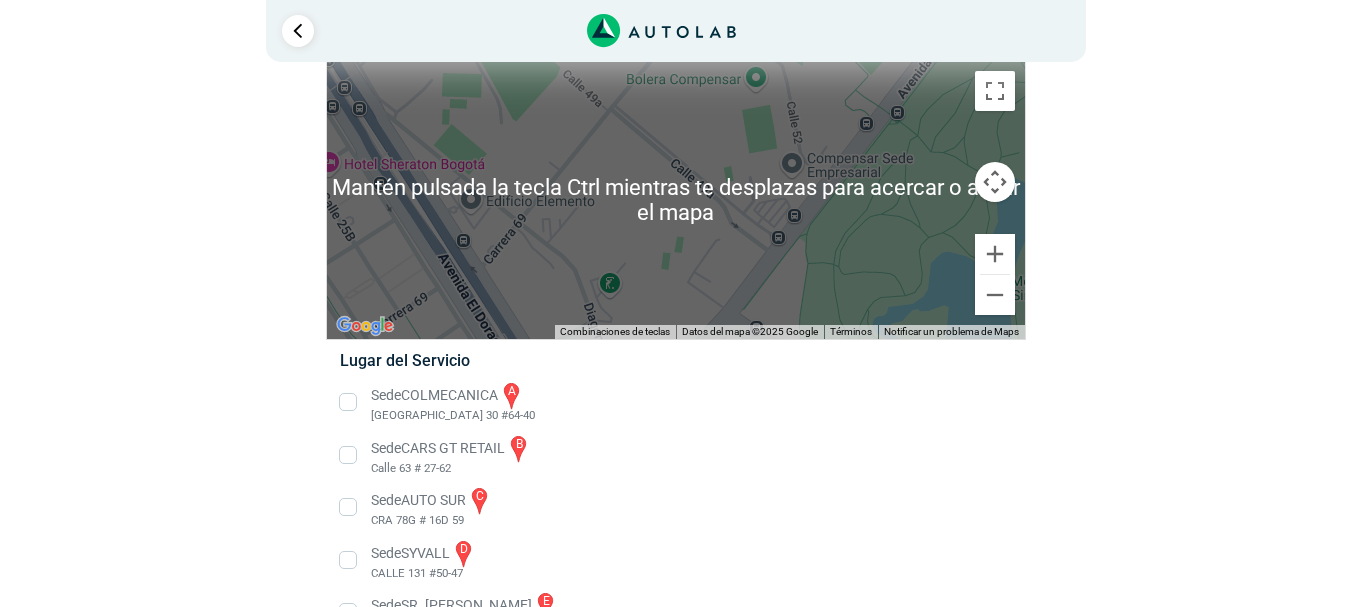 scroll, scrollTop: 100, scrollLeft: 0, axis: vertical 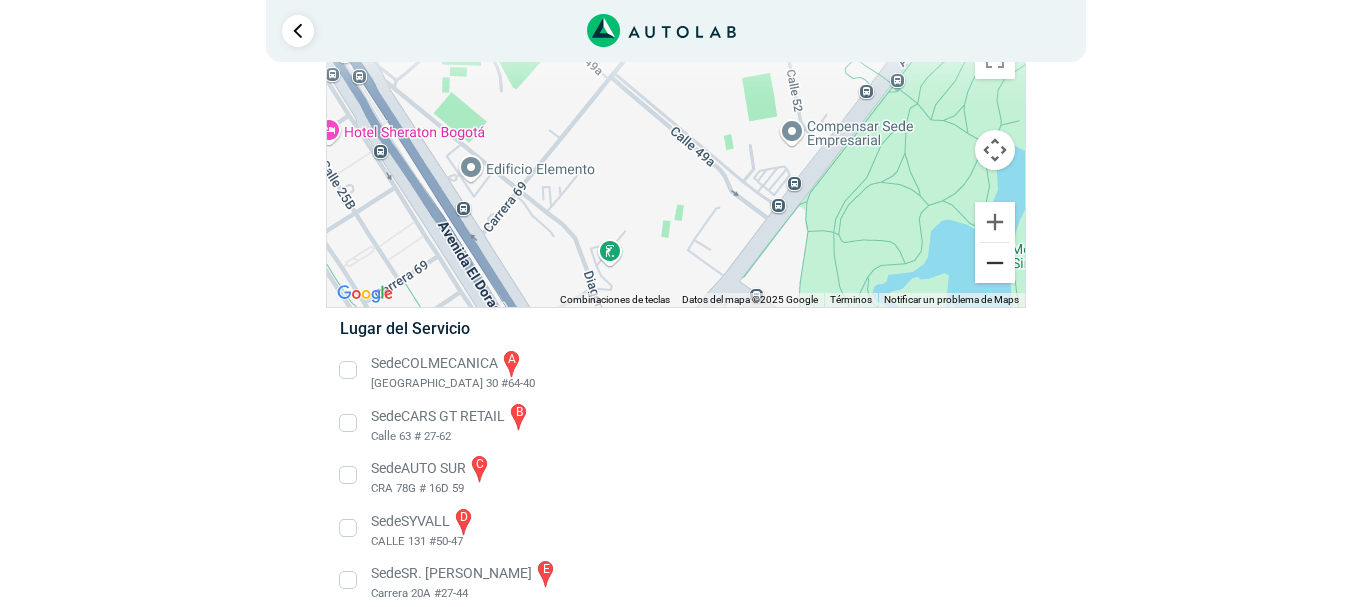 click at bounding box center [995, 263] 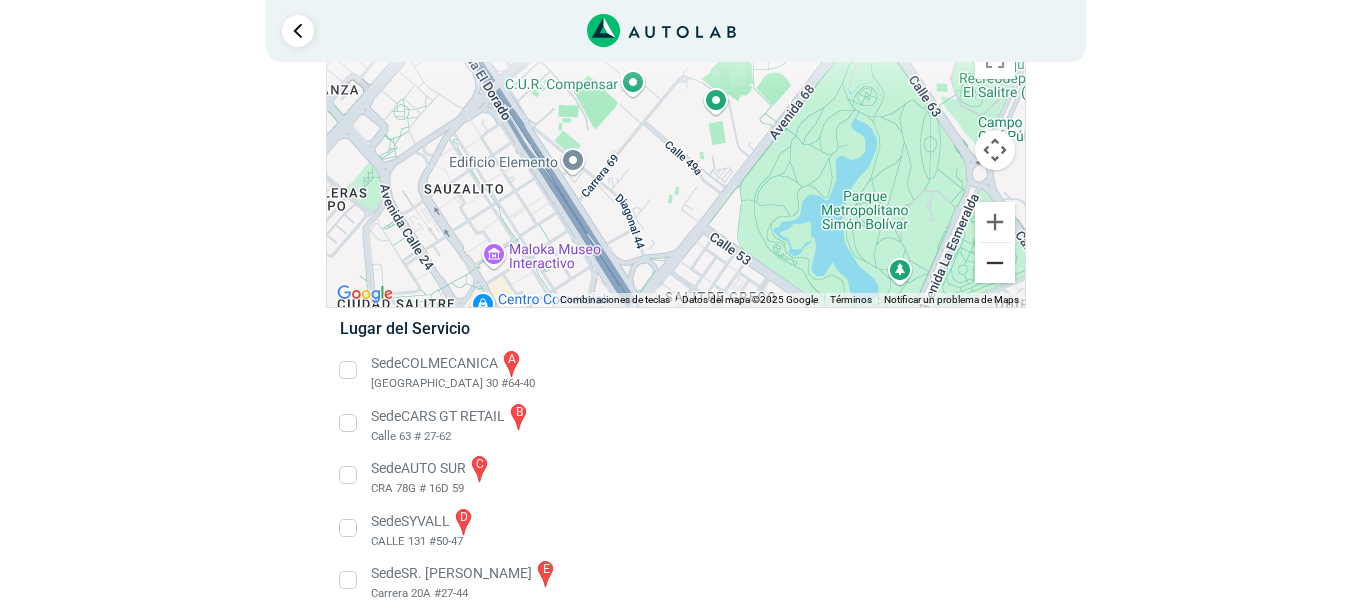 click at bounding box center [995, 263] 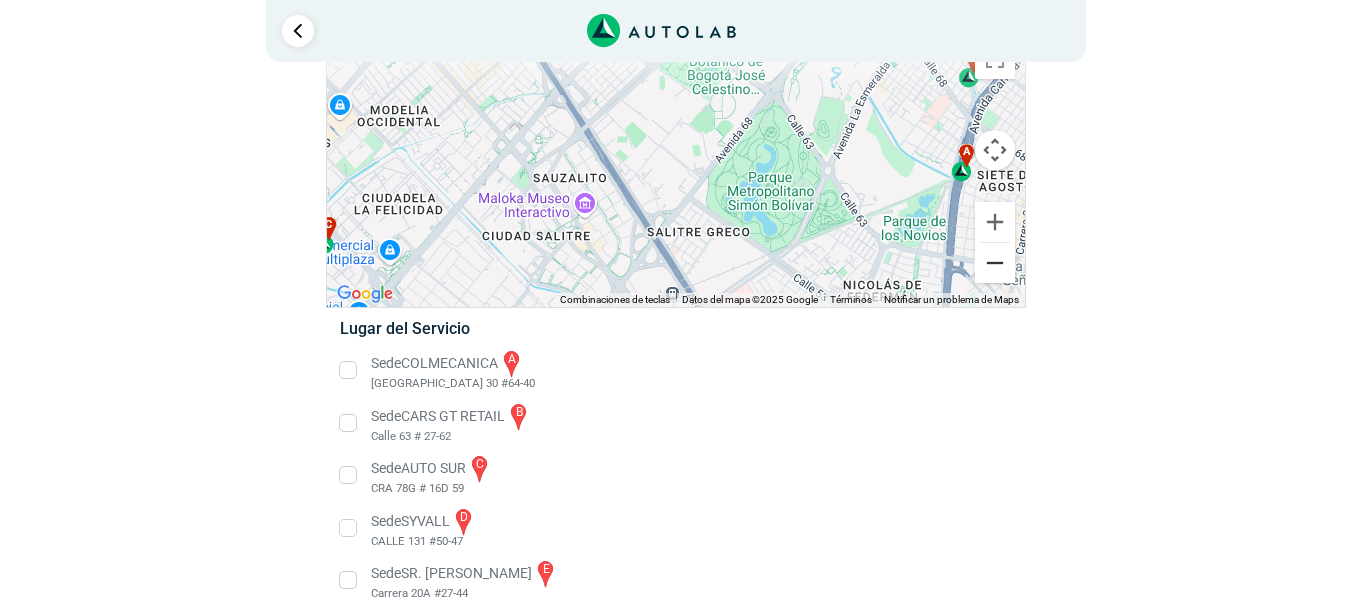 click at bounding box center [995, 263] 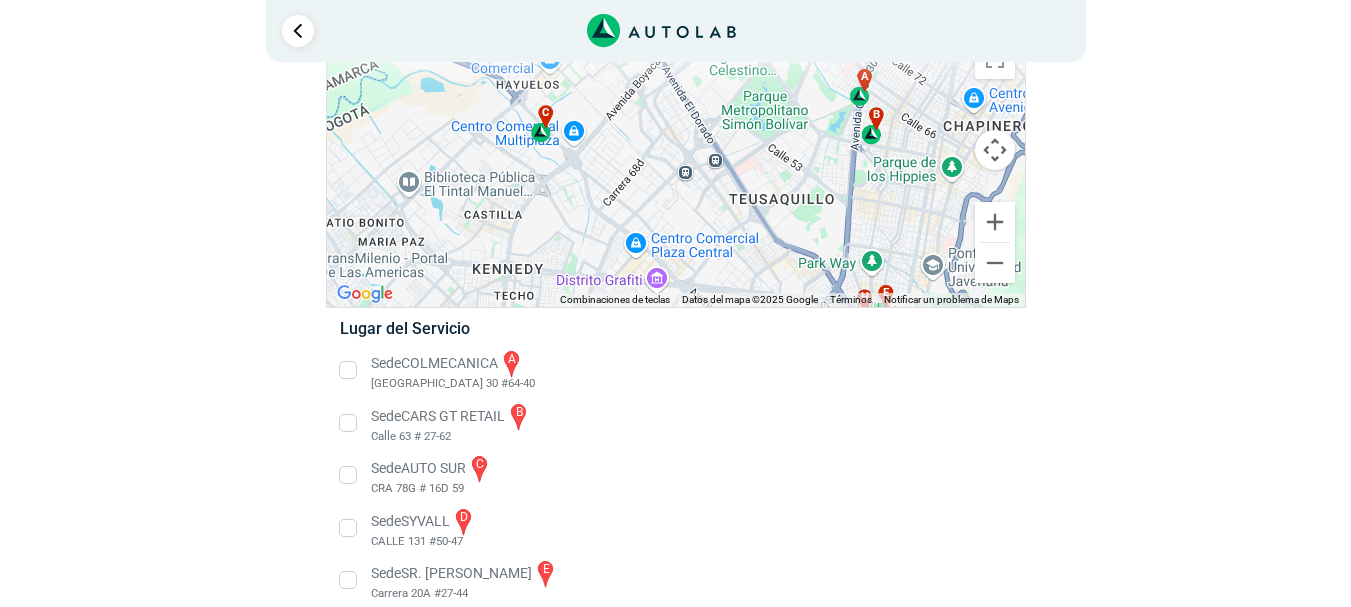 drag, startPoint x: 850, startPoint y: 235, endPoint x: 889, endPoint y: 164, distance: 81.00617 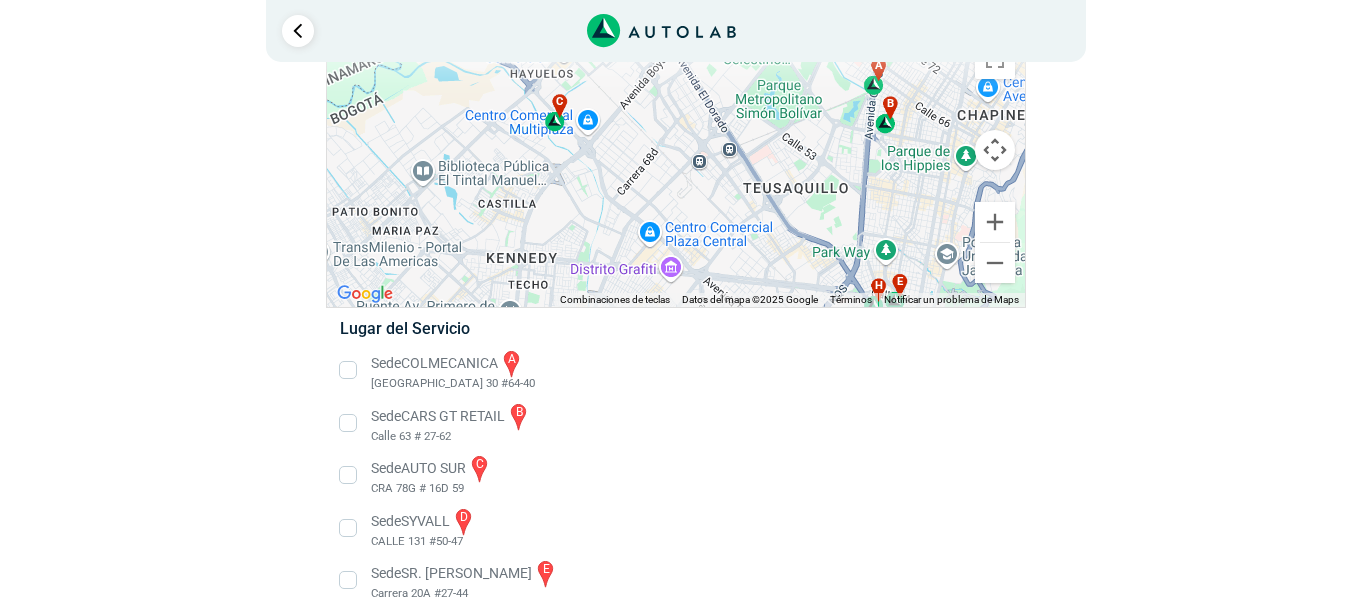 drag, startPoint x: 581, startPoint y: 159, endPoint x: 597, endPoint y: 148, distance: 19.416489 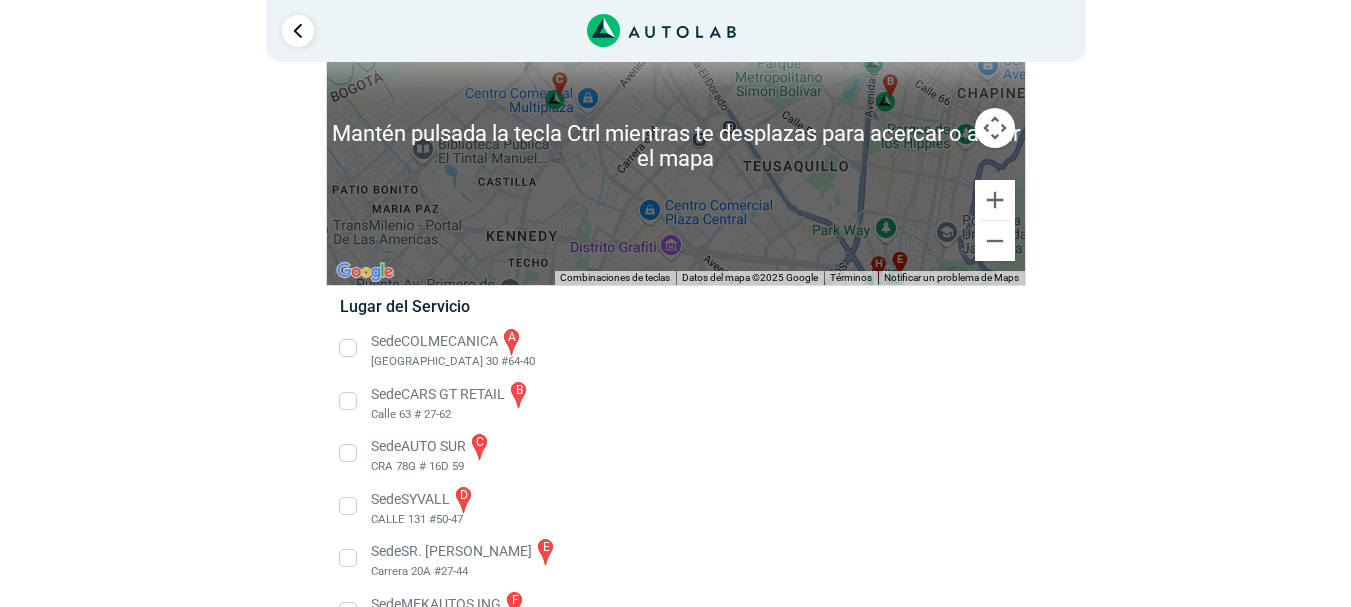 scroll, scrollTop: 100, scrollLeft: 0, axis: vertical 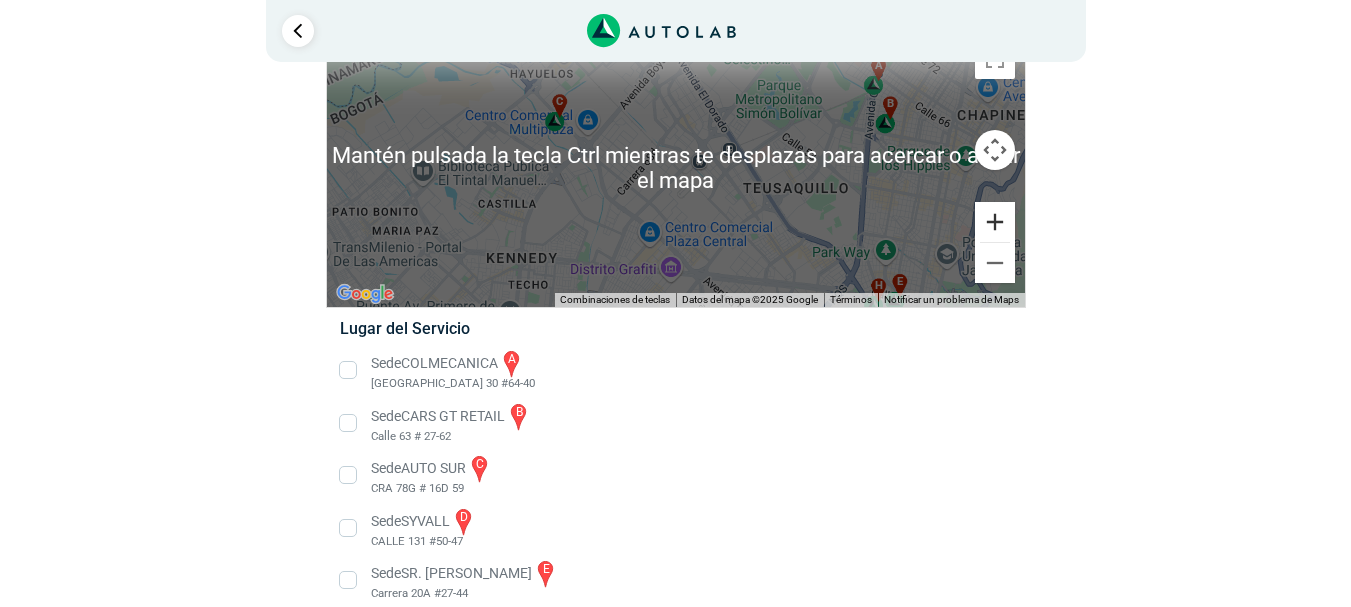 click at bounding box center [995, 222] 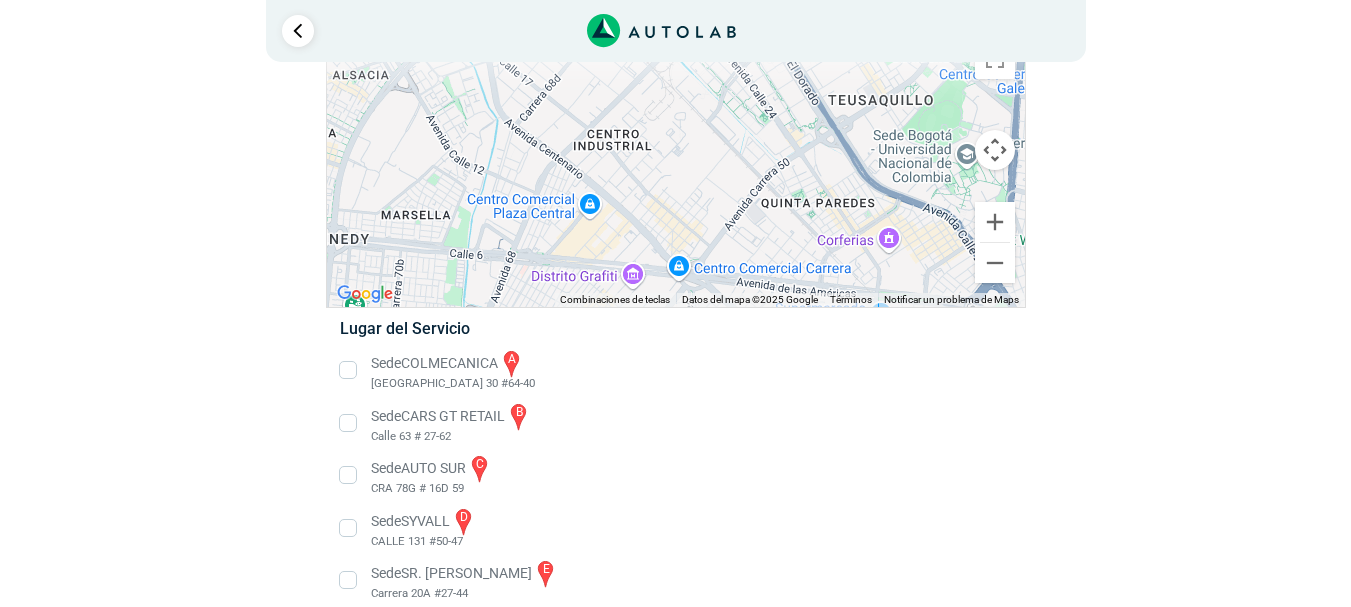 drag, startPoint x: 792, startPoint y: 221, endPoint x: 757, endPoint y: 103, distance: 123.081276 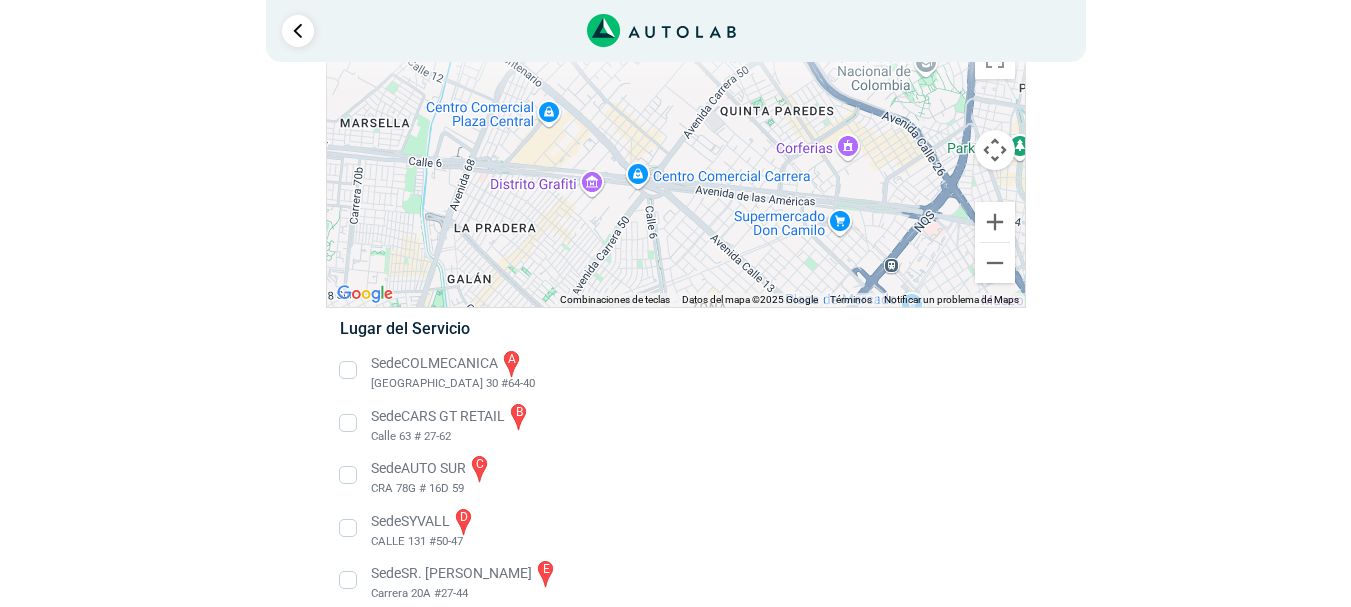 drag, startPoint x: 763, startPoint y: 203, endPoint x: 732, endPoint y: 121, distance: 87.66413 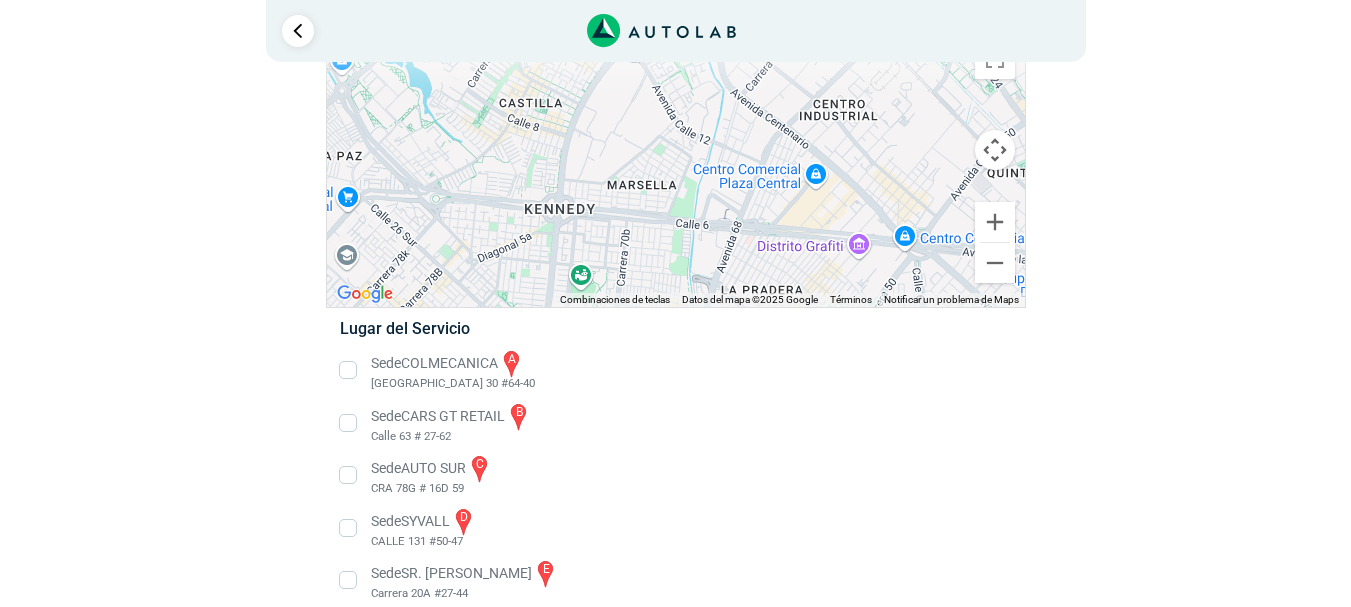 drag, startPoint x: 763, startPoint y: 210, endPoint x: 1030, endPoint y: 270, distance: 273.65854 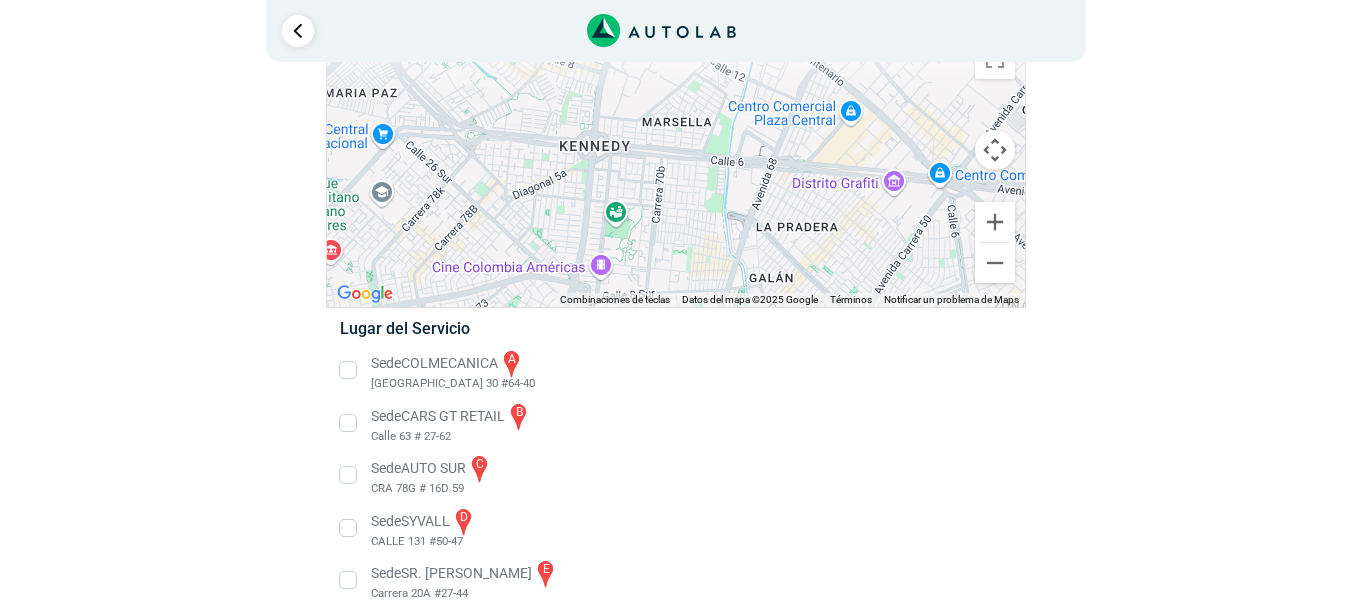 drag, startPoint x: 783, startPoint y: 182, endPoint x: 820, endPoint y: 121, distance: 71.34424 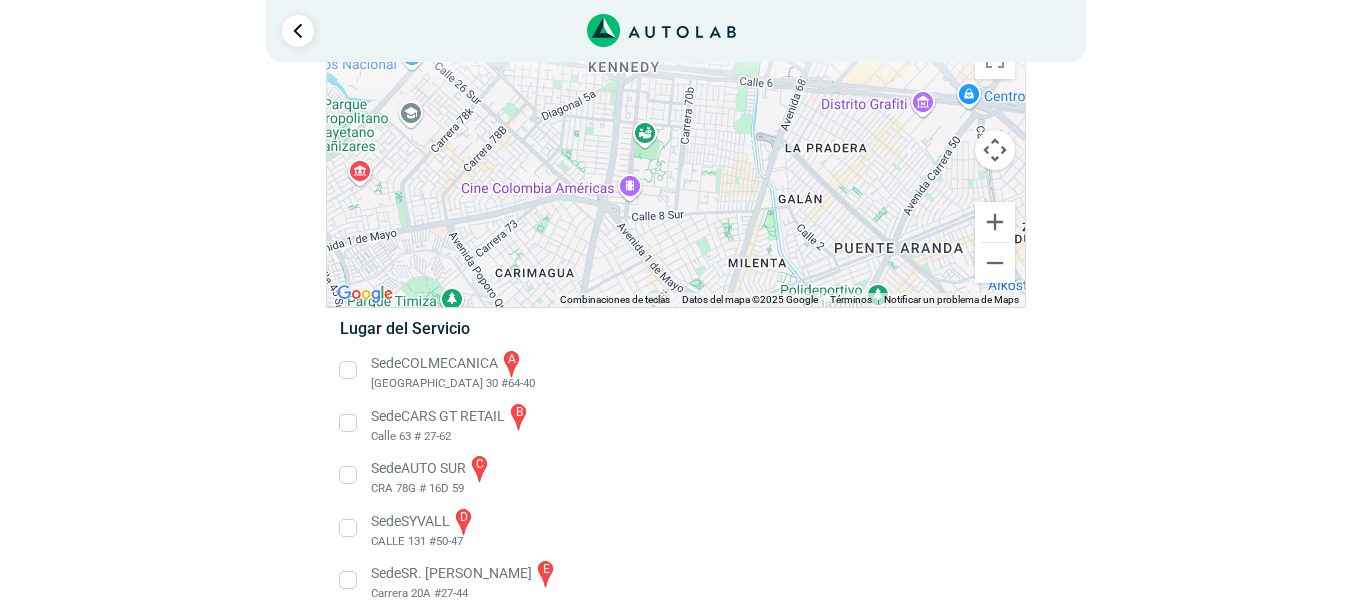 drag, startPoint x: 740, startPoint y: 225, endPoint x: 771, endPoint y: 146, distance: 84.8646 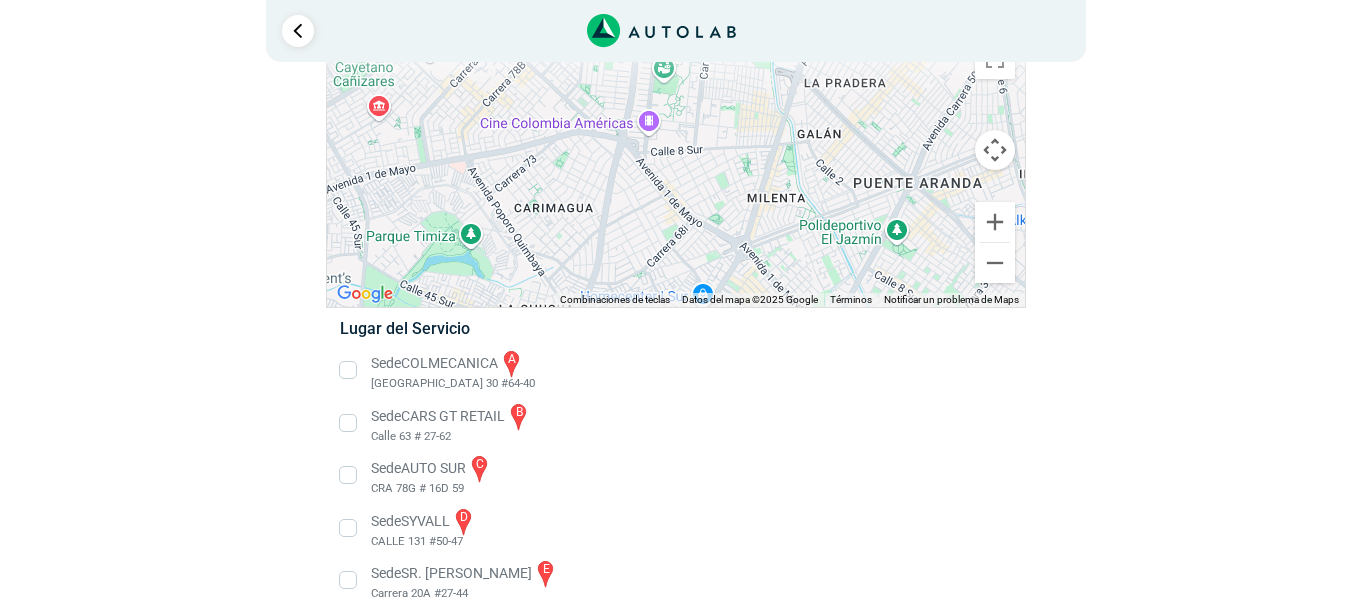 drag, startPoint x: 722, startPoint y: 235, endPoint x: 745, endPoint y: 156, distance: 82.28001 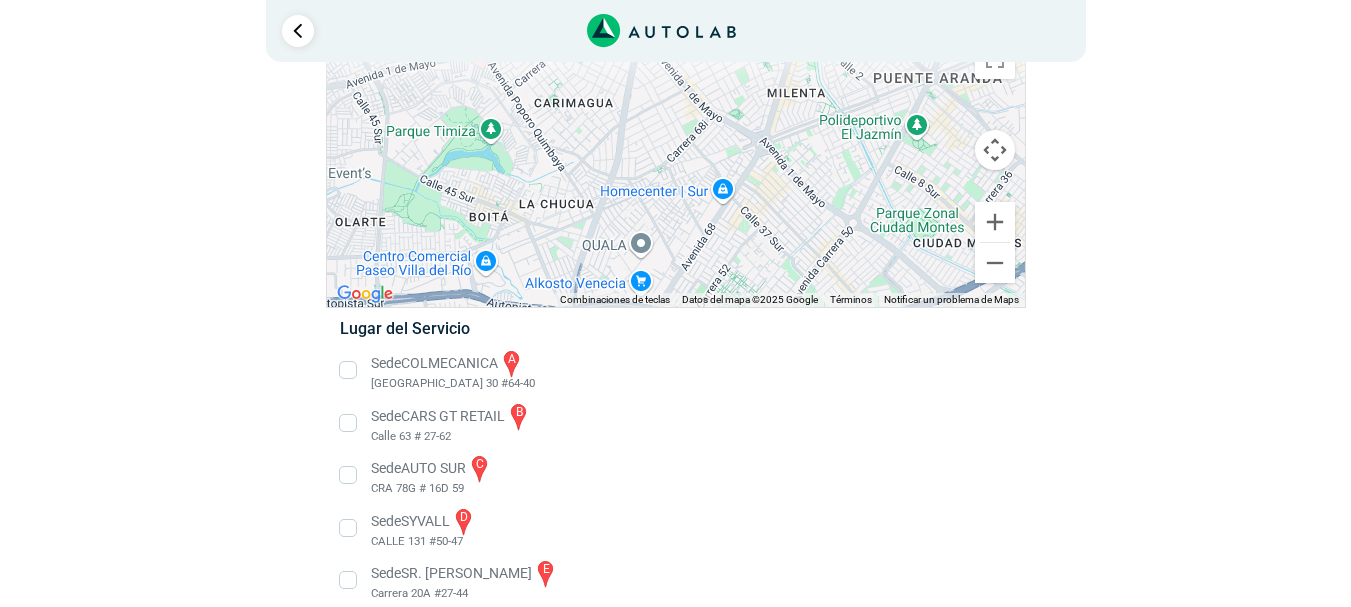 drag, startPoint x: 746, startPoint y: 241, endPoint x: 769, endPoint y: 144, distance: 99.68952 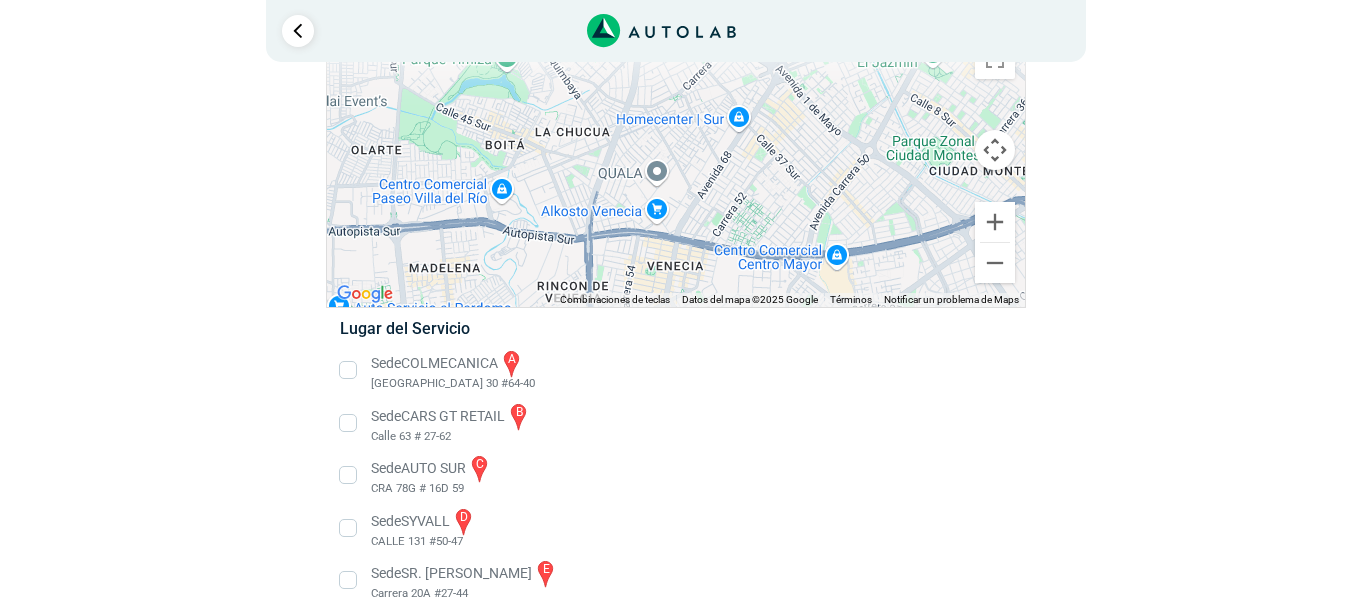 drag, startPoint x: 756, startPoint y: 233, endPoint x: 775, endPoint y: 148, distance: 87.09765 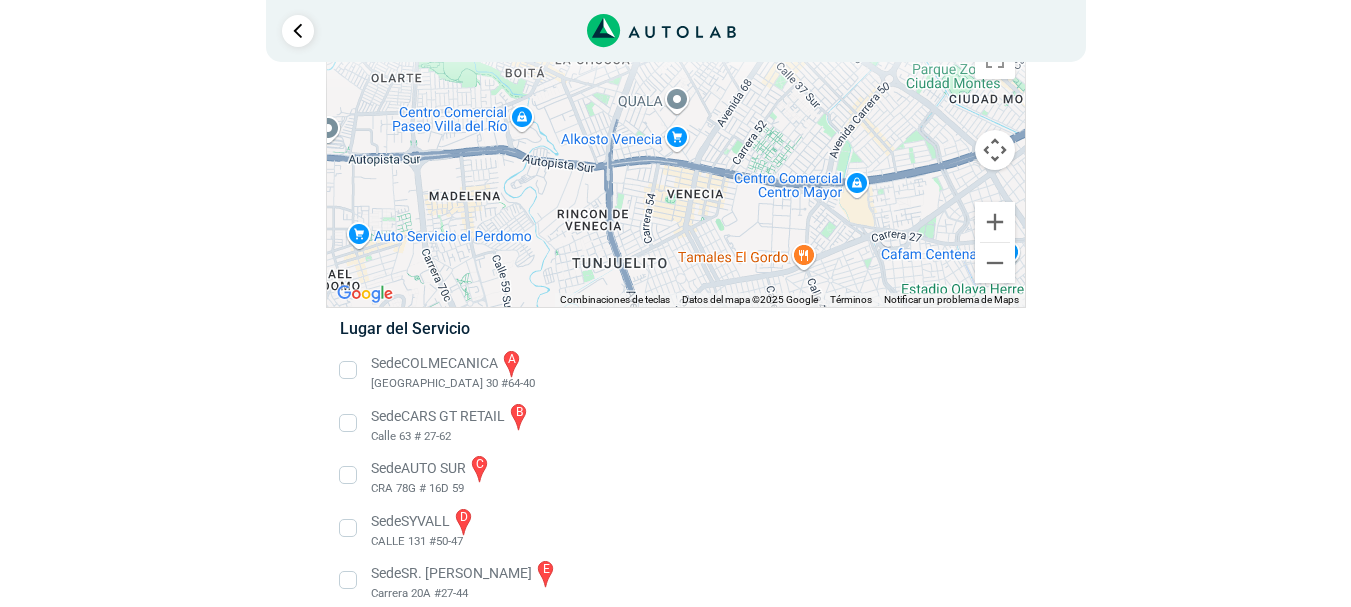 drag, startPoint x: 754, startPoint y: 219, endPoint x: 774, endPoint y: 148, distance: 73.76314 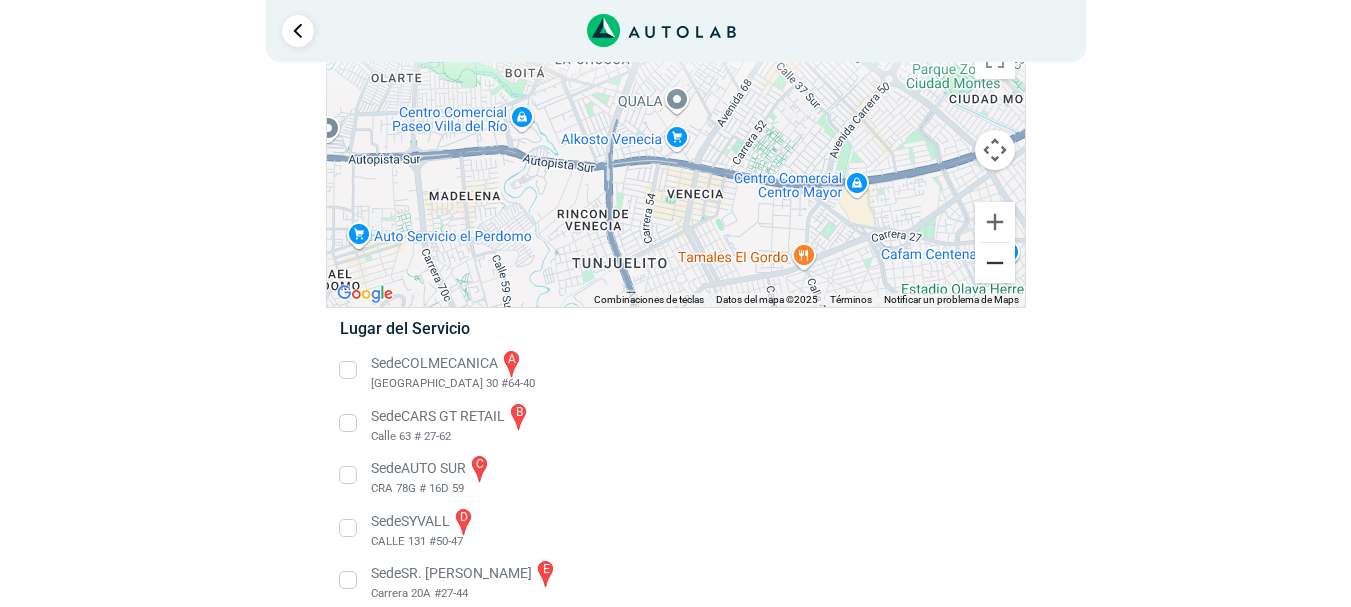 click at bounding box center [995, 263] 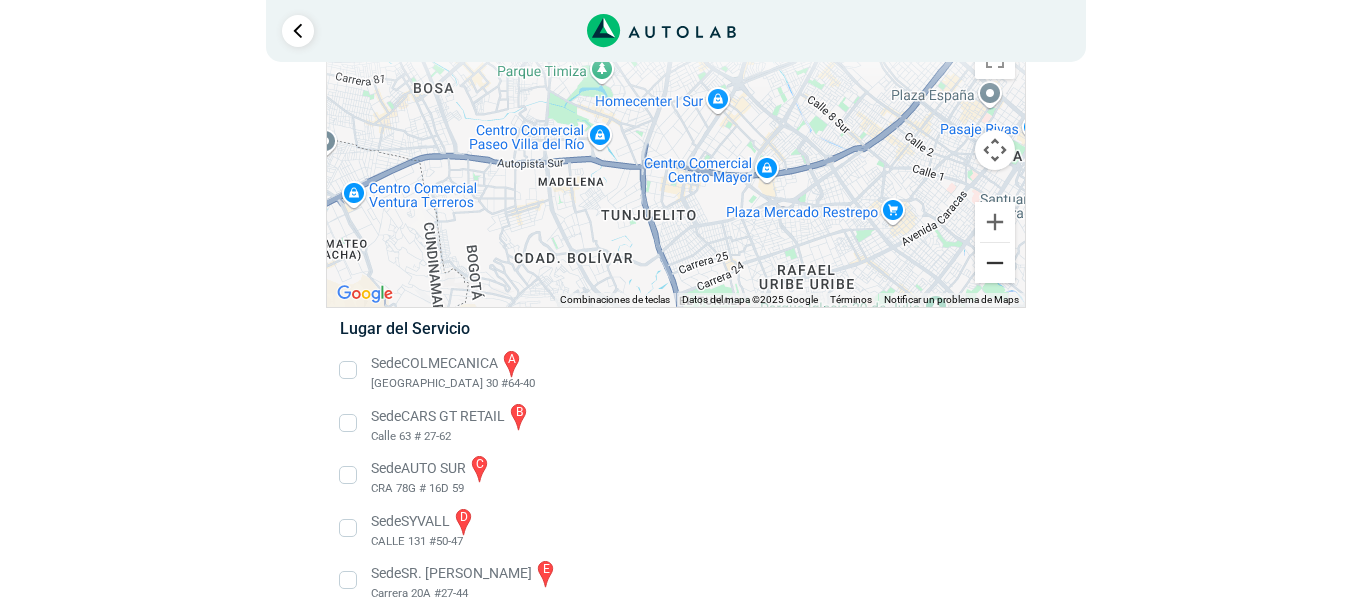 click at bounding box center [995, 263] 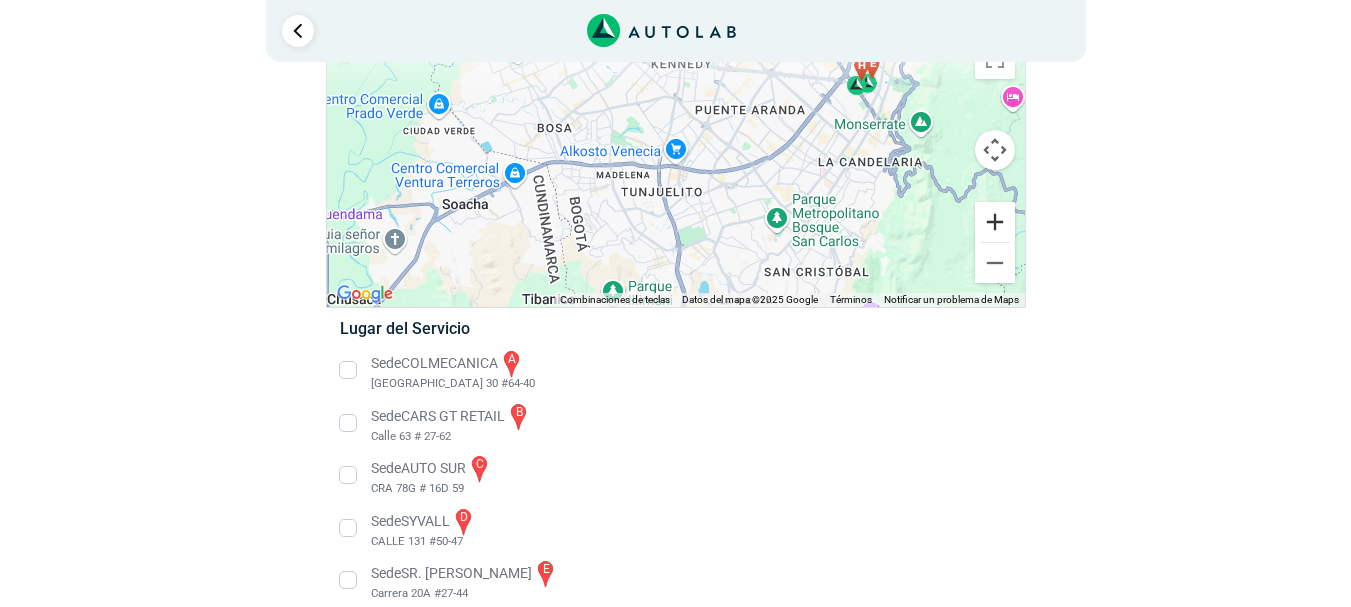 click at bounding box center [995, 222] 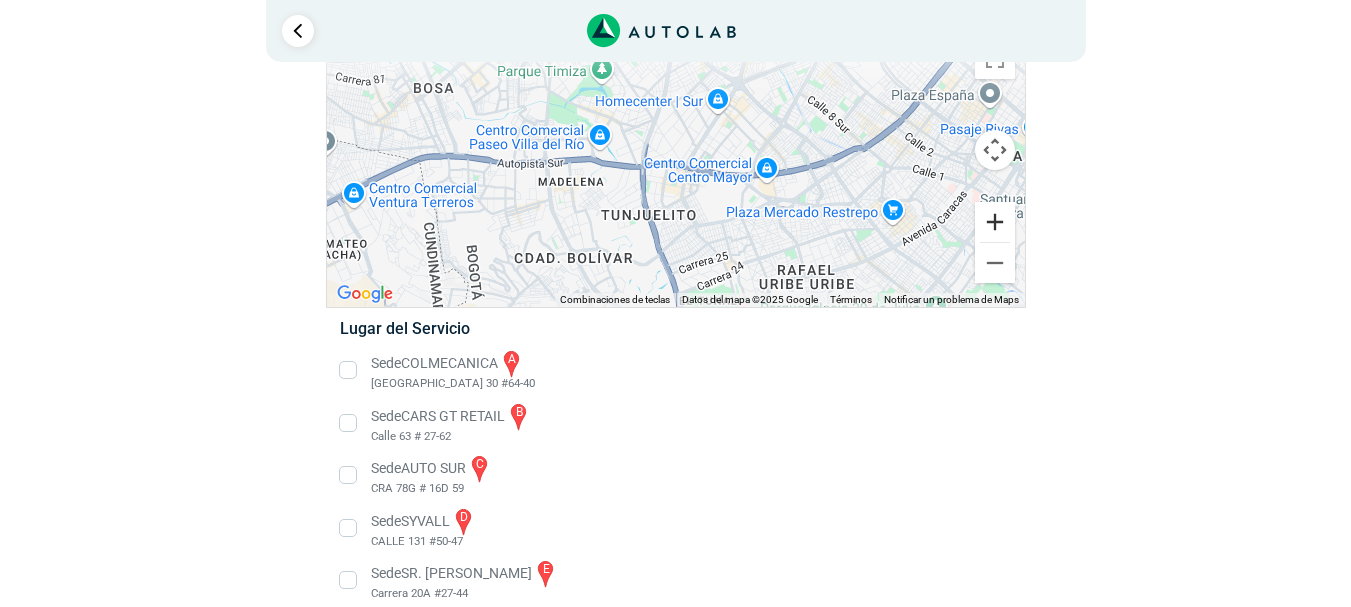 click at bounding box center (995, 222) 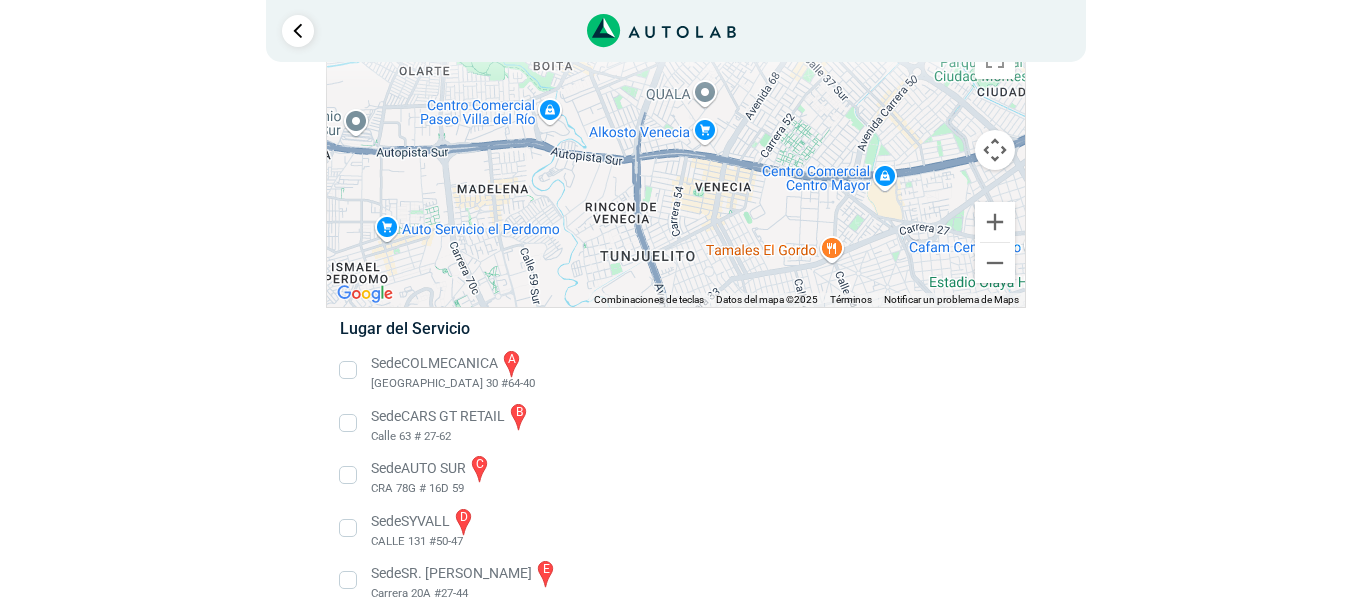 drag, startPoint x: 776, startPoint y: 151, endPoint x: 809, endPoint y: 139, distance: 35.1141 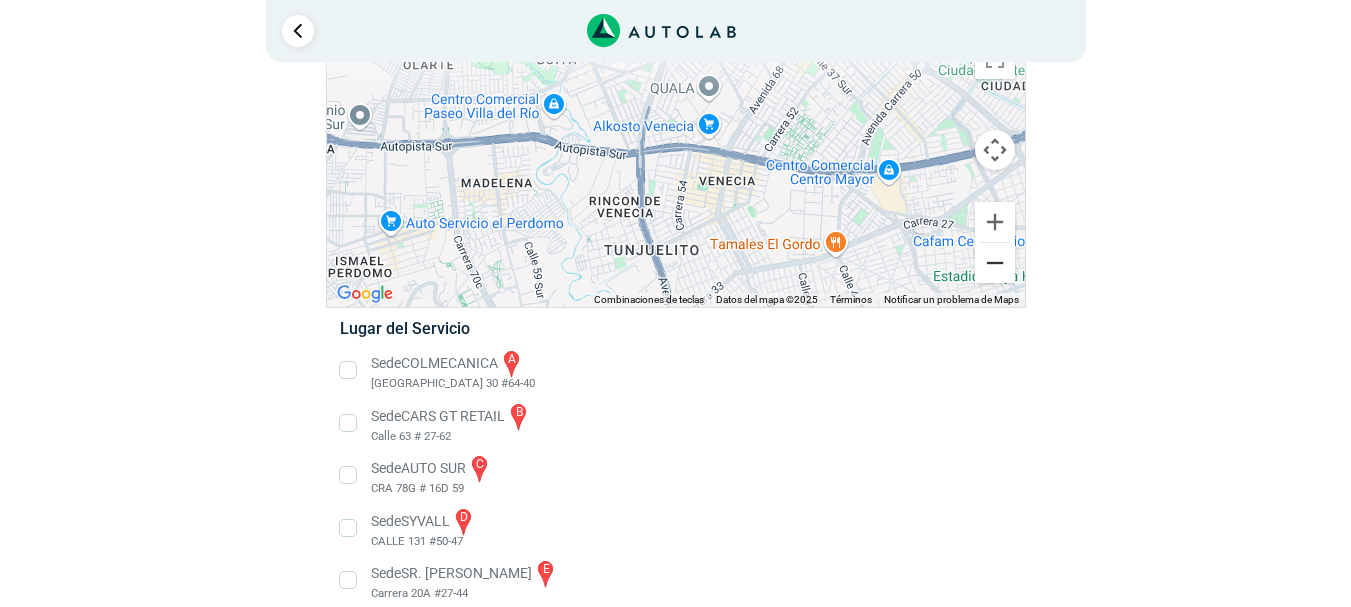 click at bounding box center [995, 263] 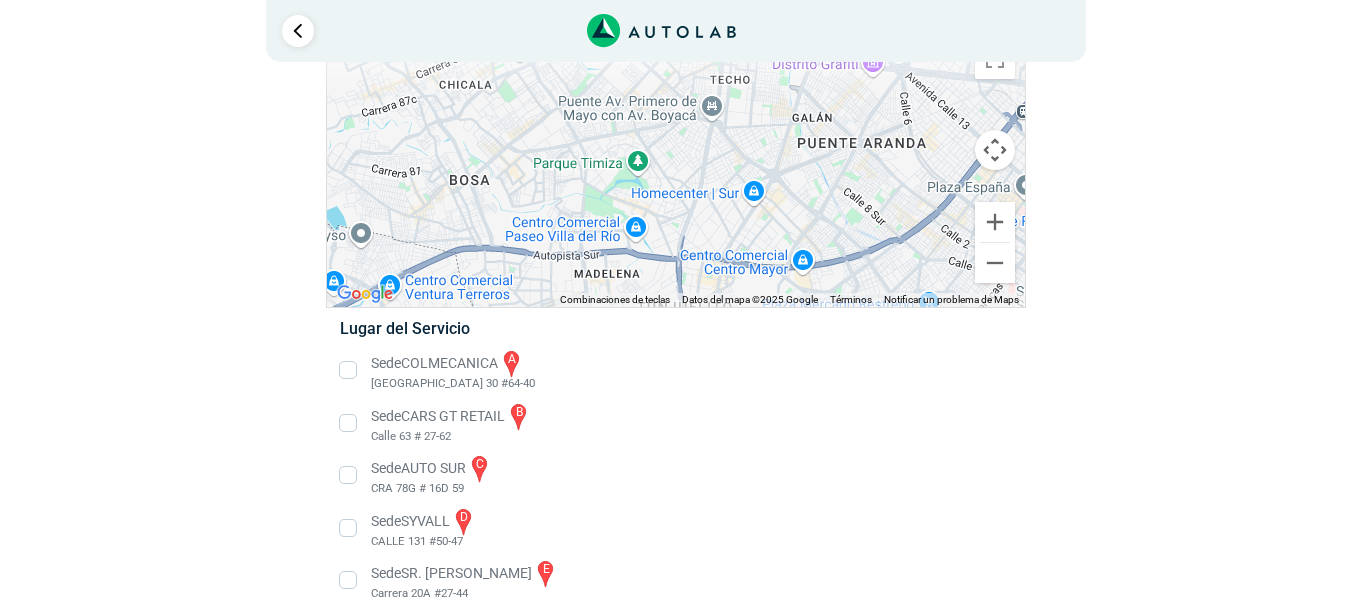 drag, startPoint x: 649, startPoint y: 173, endPoint x: 668, endPoint y: 274, distance: 102.77159 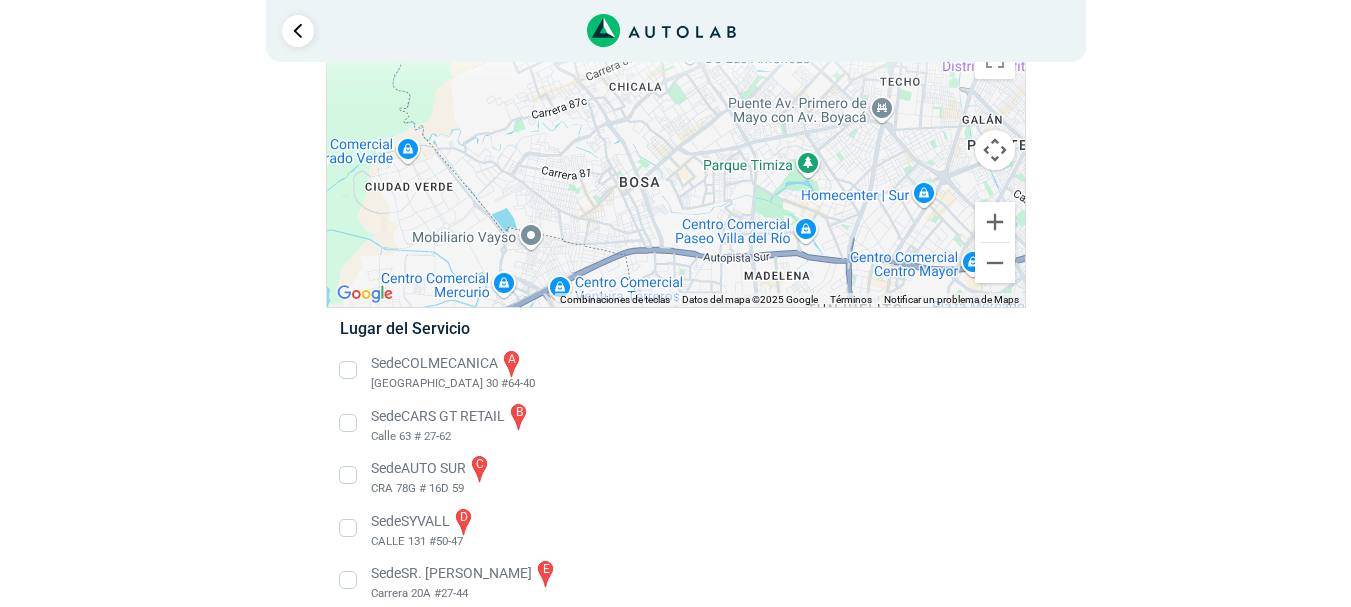 drag, startPoint x: 664, startPoint y: 162, endPoint x: 837, endPoint y: 167, distance: 173.07224 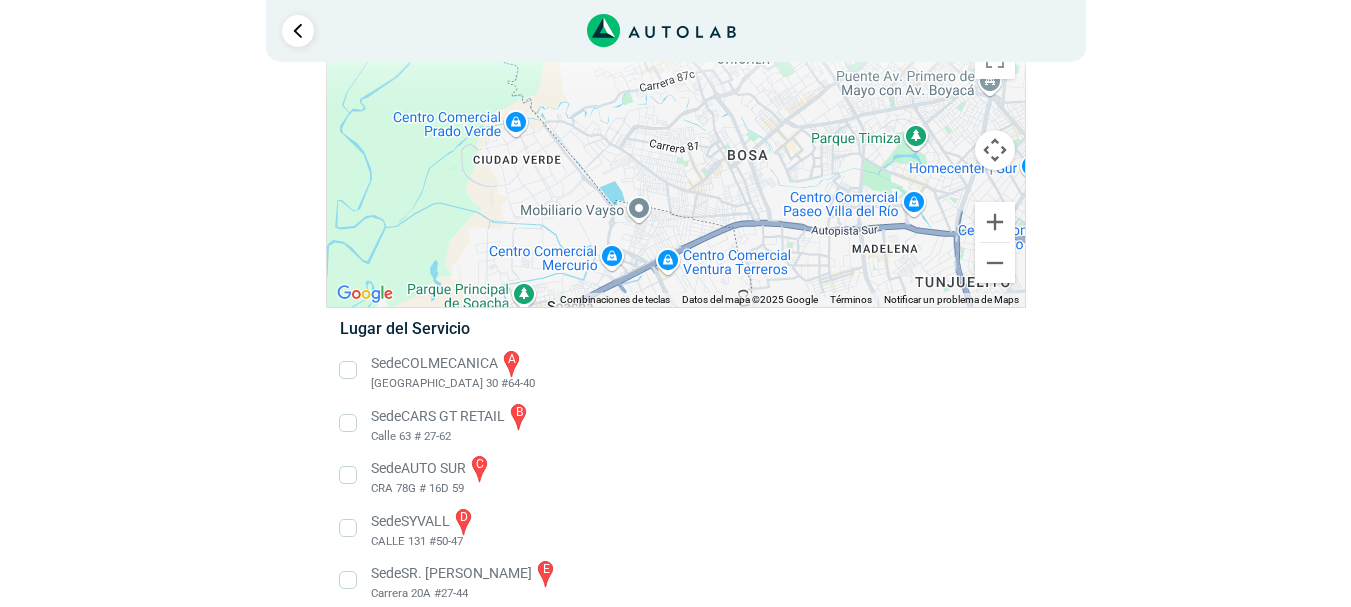 drag, startPoint x: 707, startPoint y: 199, endPoint x: 833, endPoint y: 161, distance: 131.60547 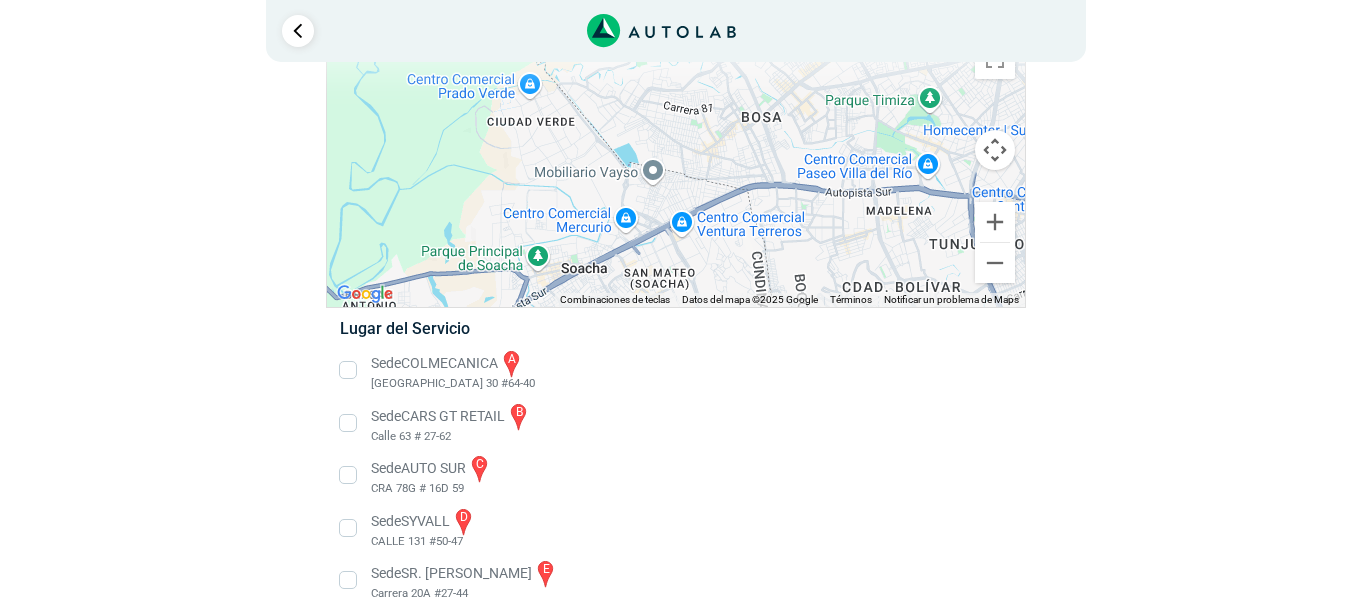 drag, startPoint x: 736, startPoint y: 248, endPoint x: 742, endPoint y: 225, distance: 23.769728 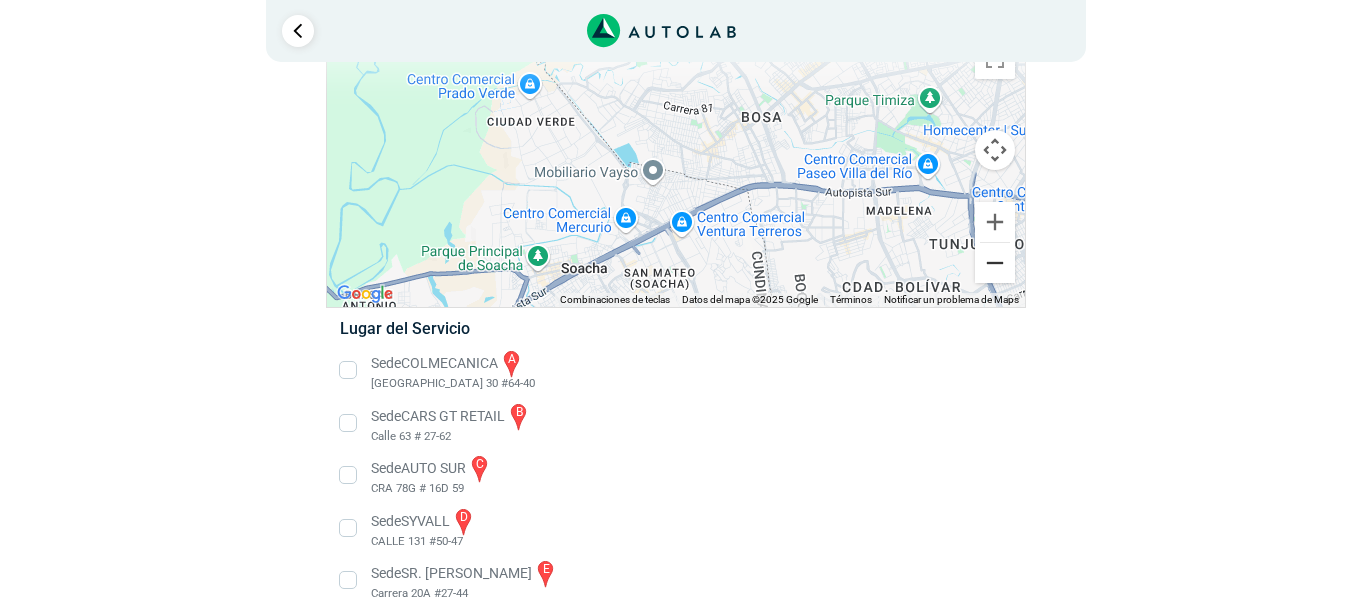 click at bounding box center (995, 263) 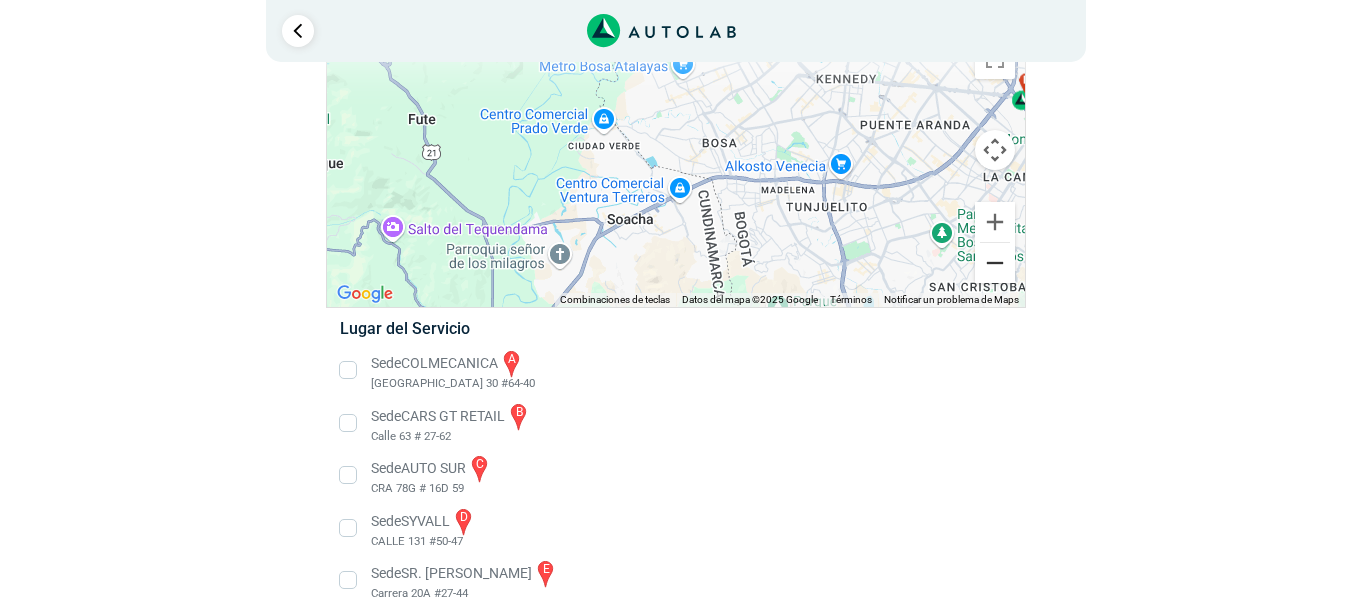 click at bounding box center [995, 263] 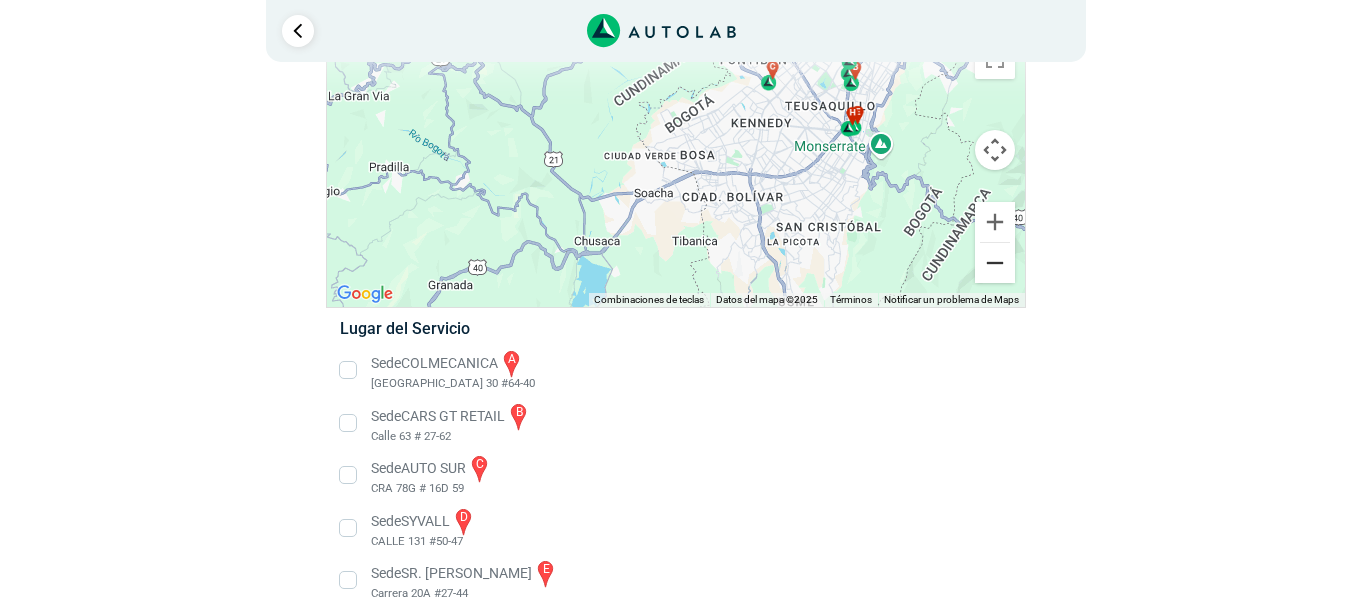click at bounding box center [995, 263] 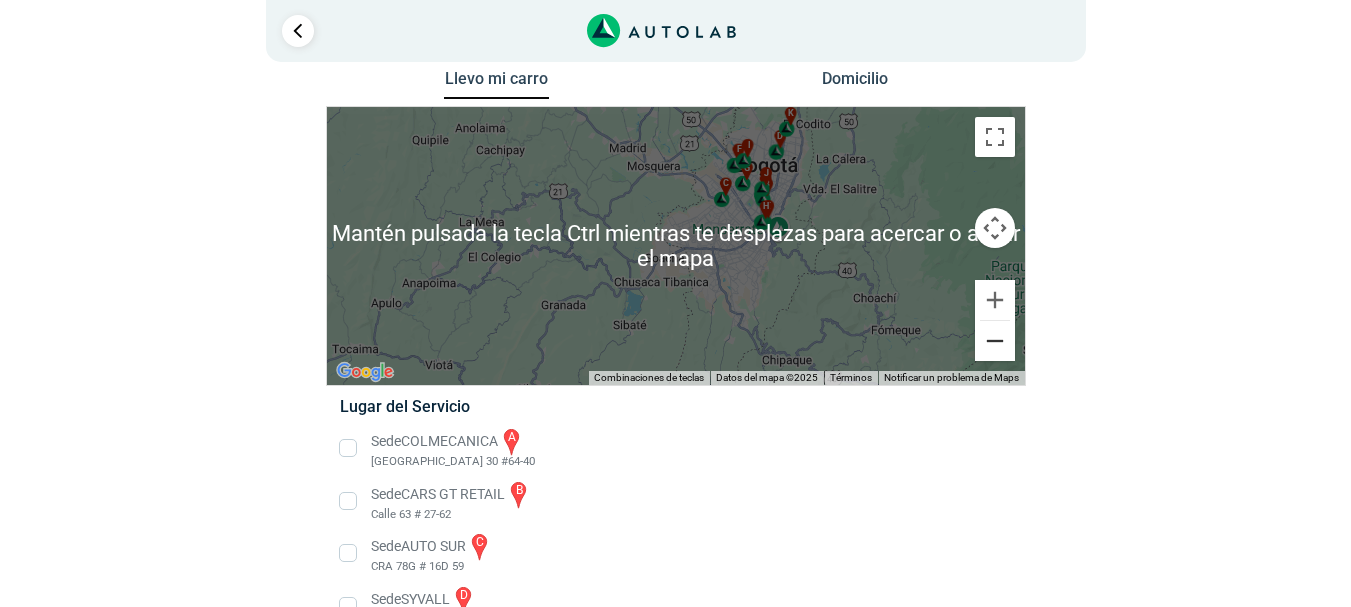 scroll, scrollTop: 0, scrollLeft: 0, axis: both 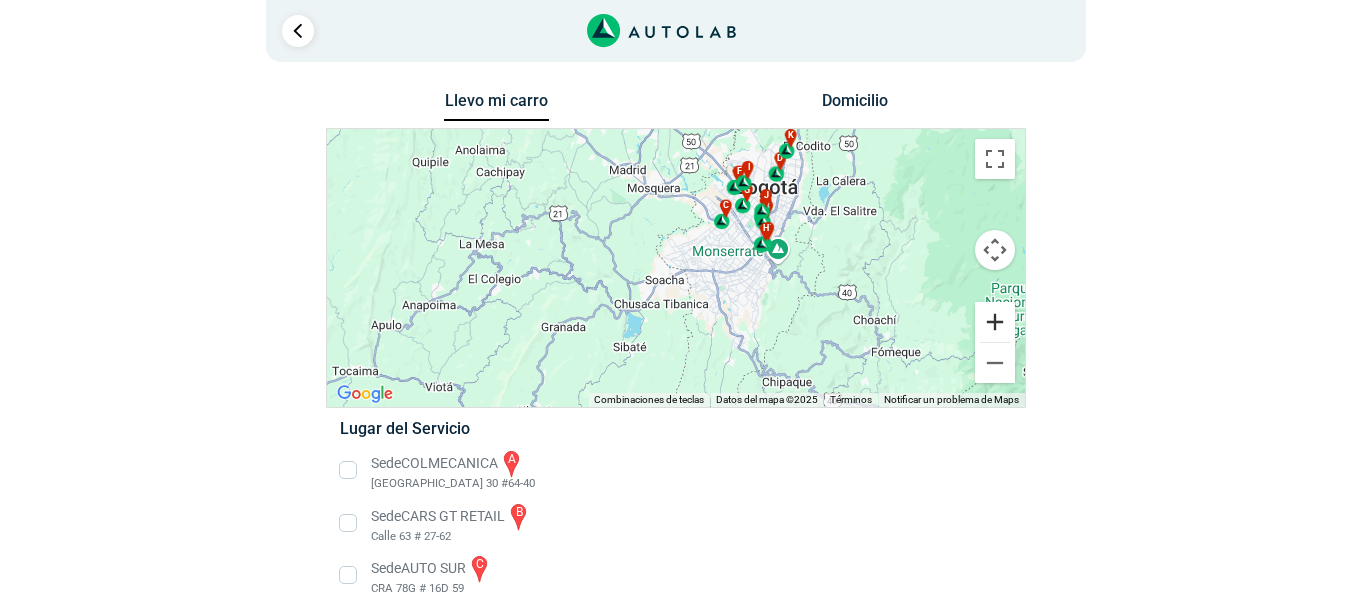 click at bounding box center (995, 322) 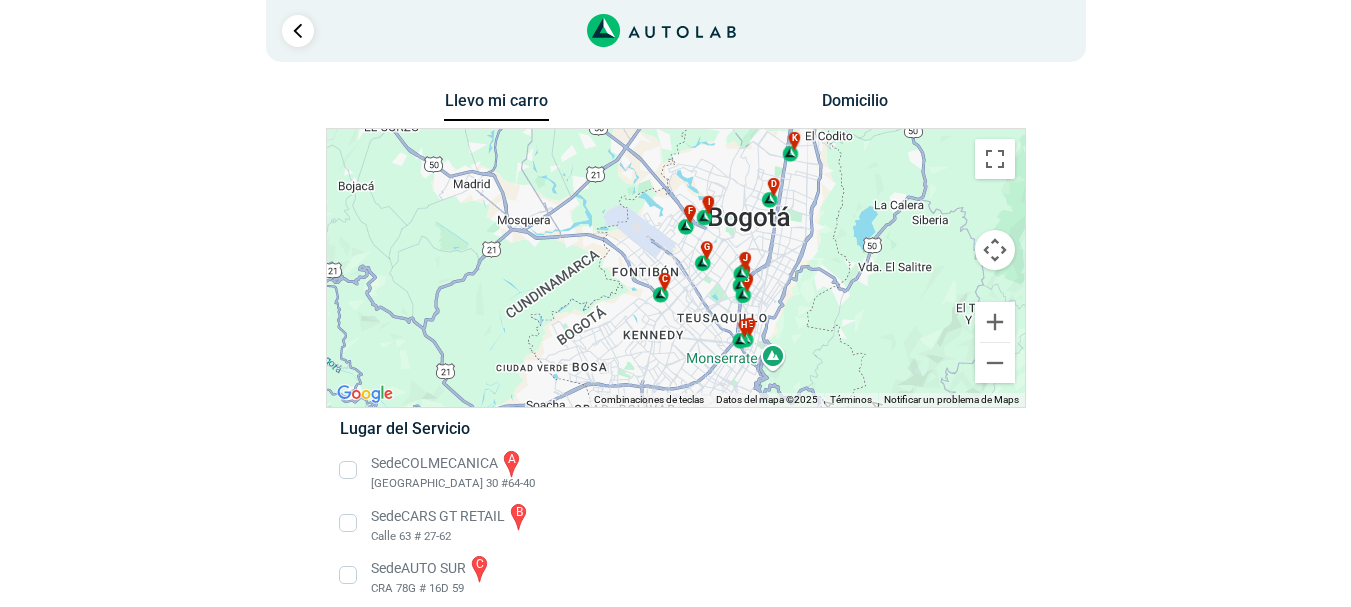 drag, startPoint x: 905, startPoint y: 246, endPoint x: 795, endPoint y: 358, distance: 156.98407 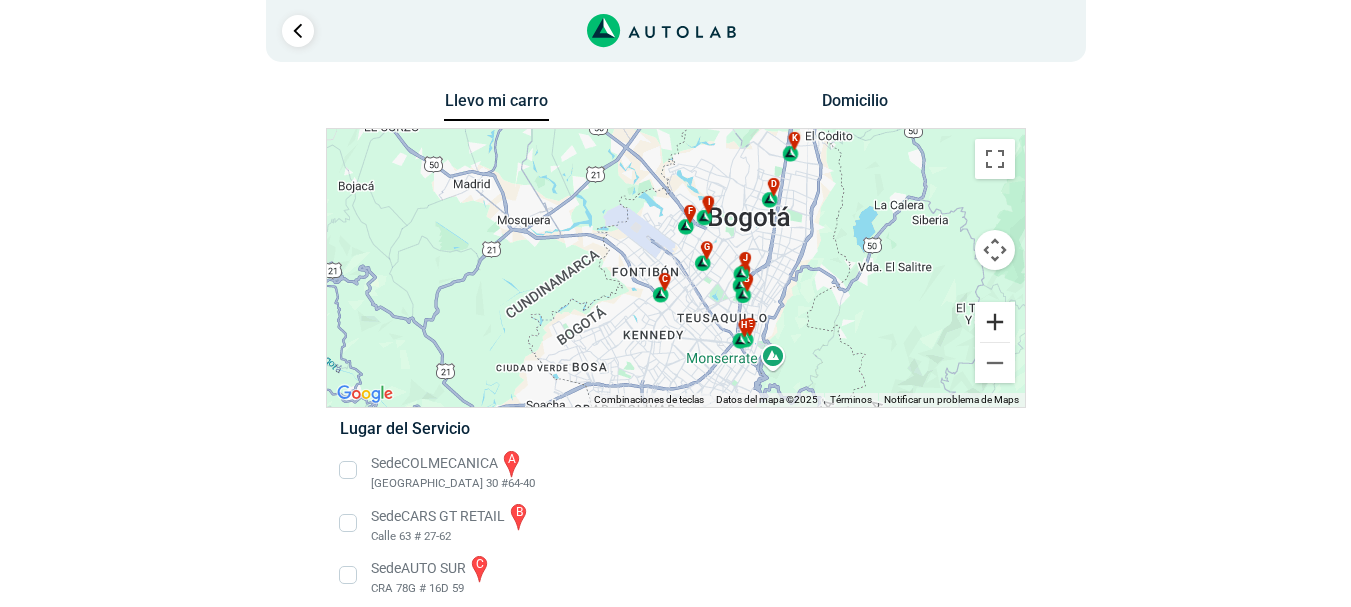 click at bounding box center [995, 322] 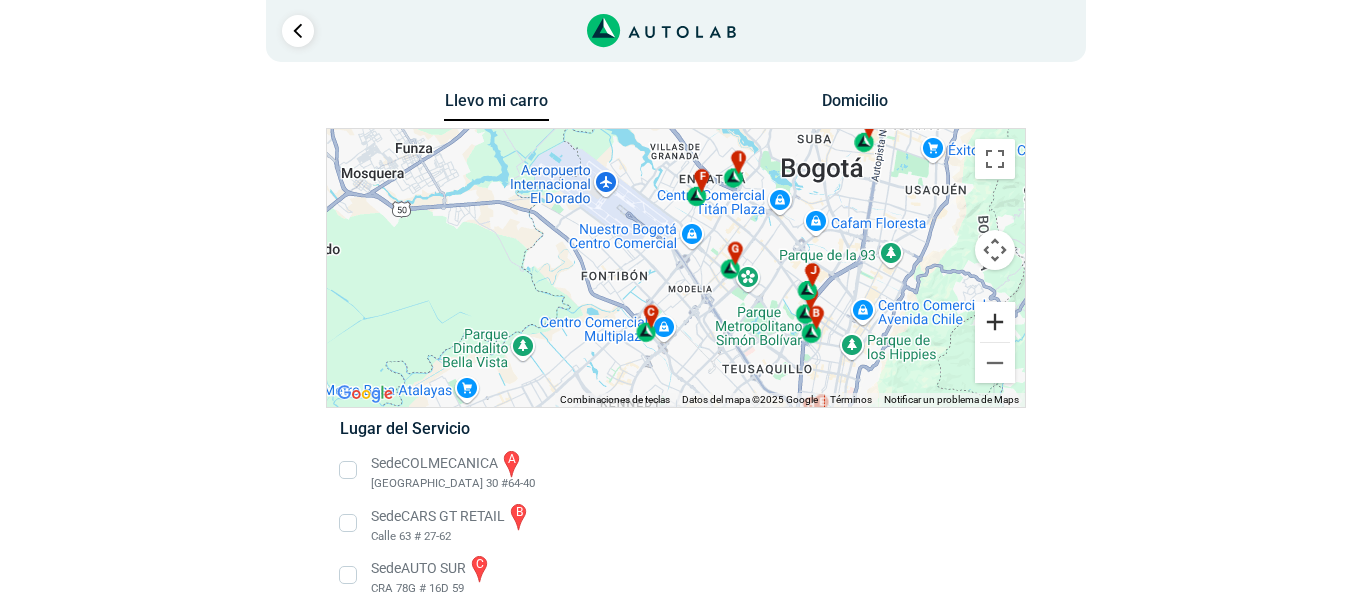 click at bounding box center (995, 322) 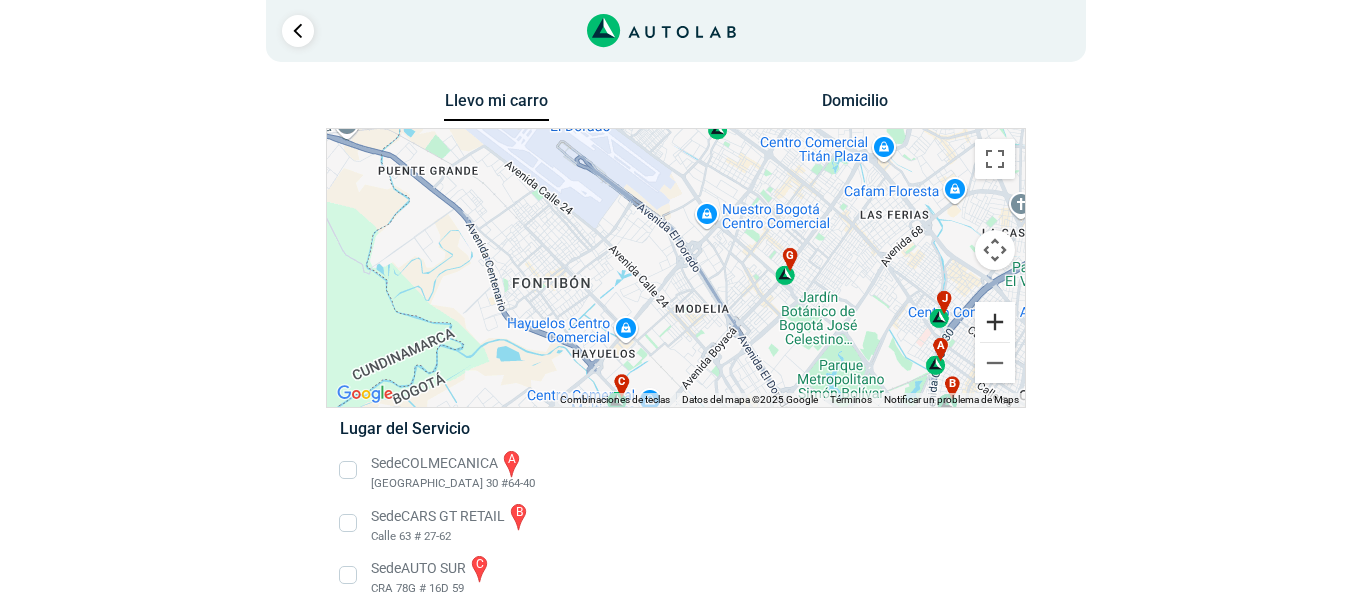 click at bounding box center (995, 322) 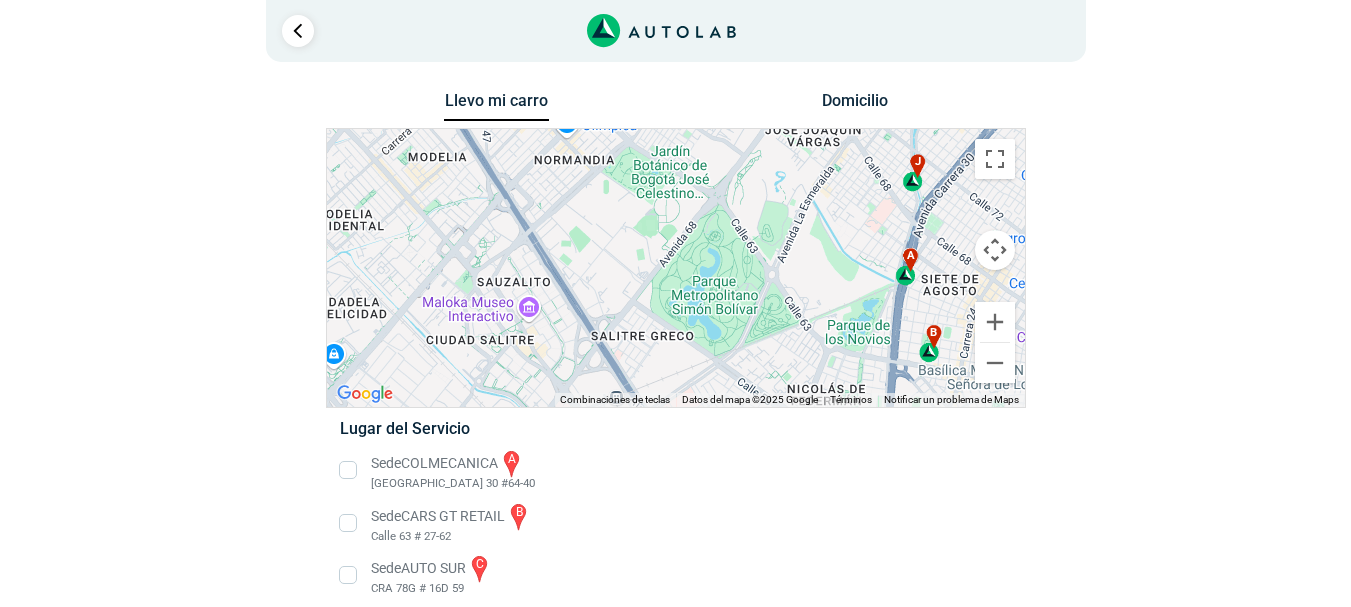 drag, startPoint x: 906, startPoint y: 318, endPoint x: 610, endPoint y: 124, distance: 353.9096 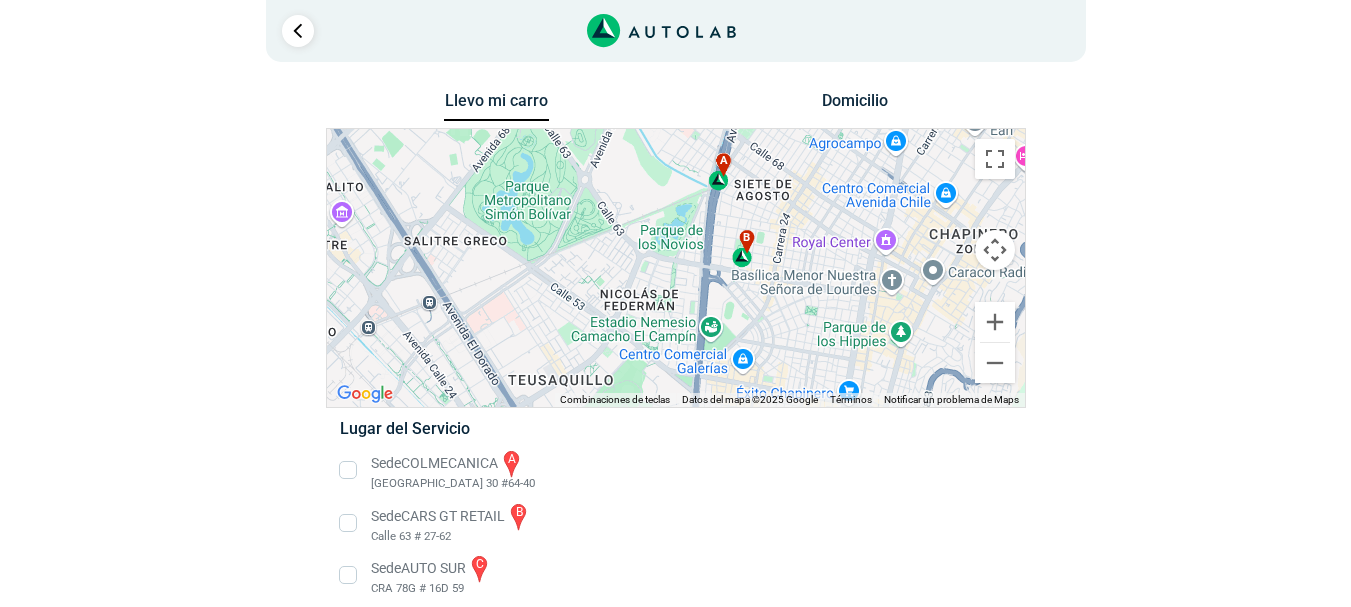drag, startPoint x: 805, startPoint y: 258, endPoint x: 613, endPoint y: 162, distance: 214.66252 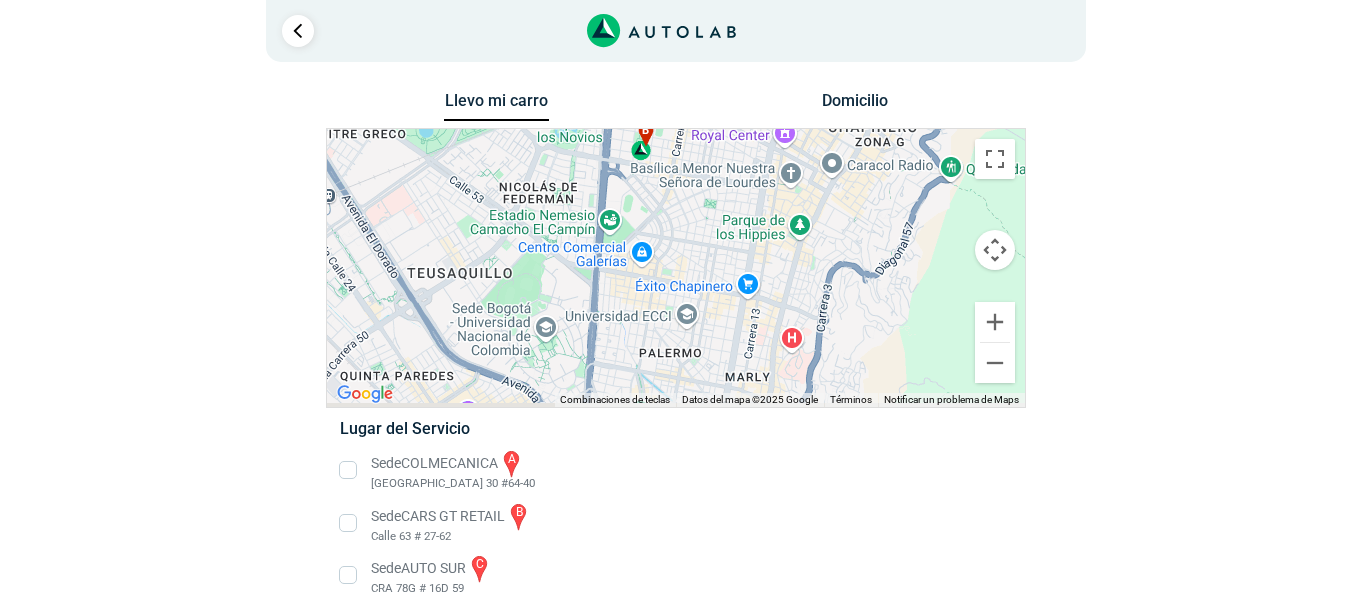 drag, startPoint x: 822, startPoint y: 266, endPoint x: 703, endPoint y: 136, distance: 176.24132 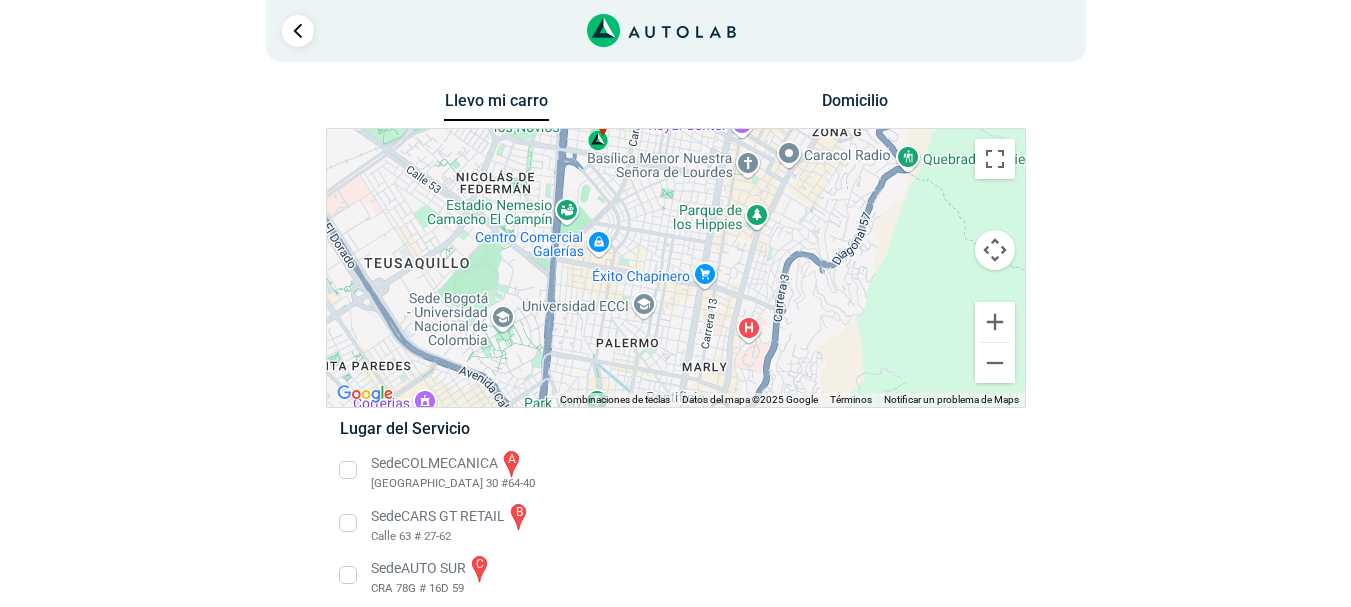 drag, startPoint x: 838, startPoint y: 284, endPoint x: 810, endPoint y: 299, distance: 31.764761 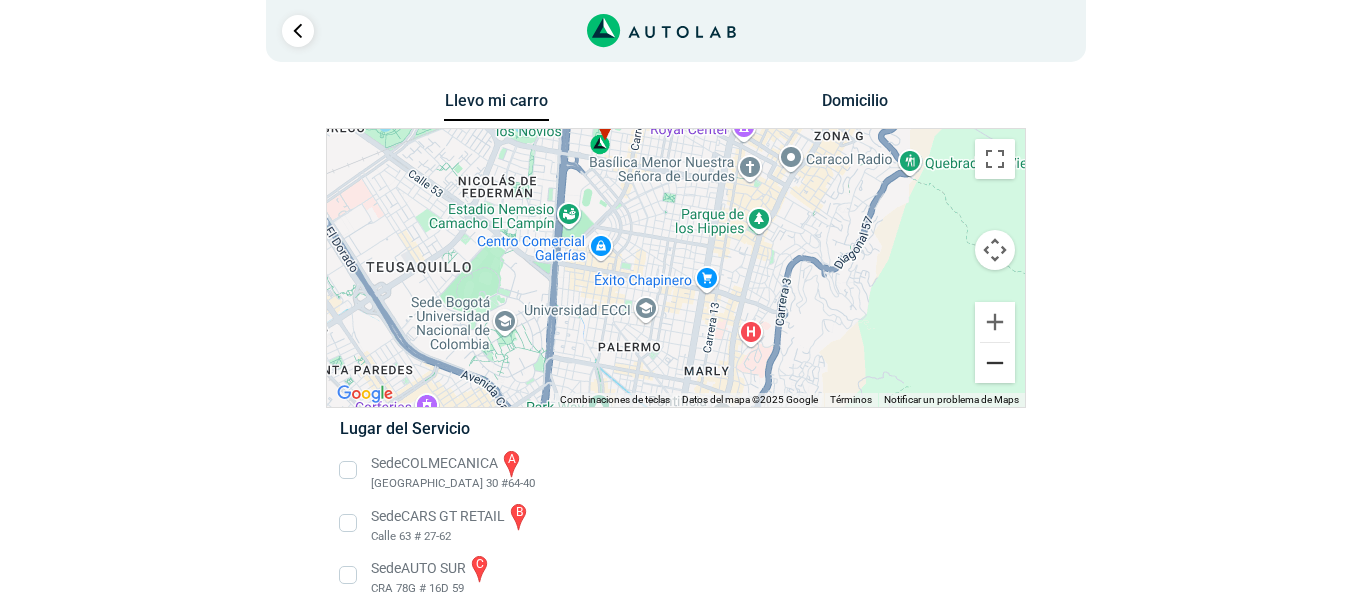 click at bounding box center [995, 363] 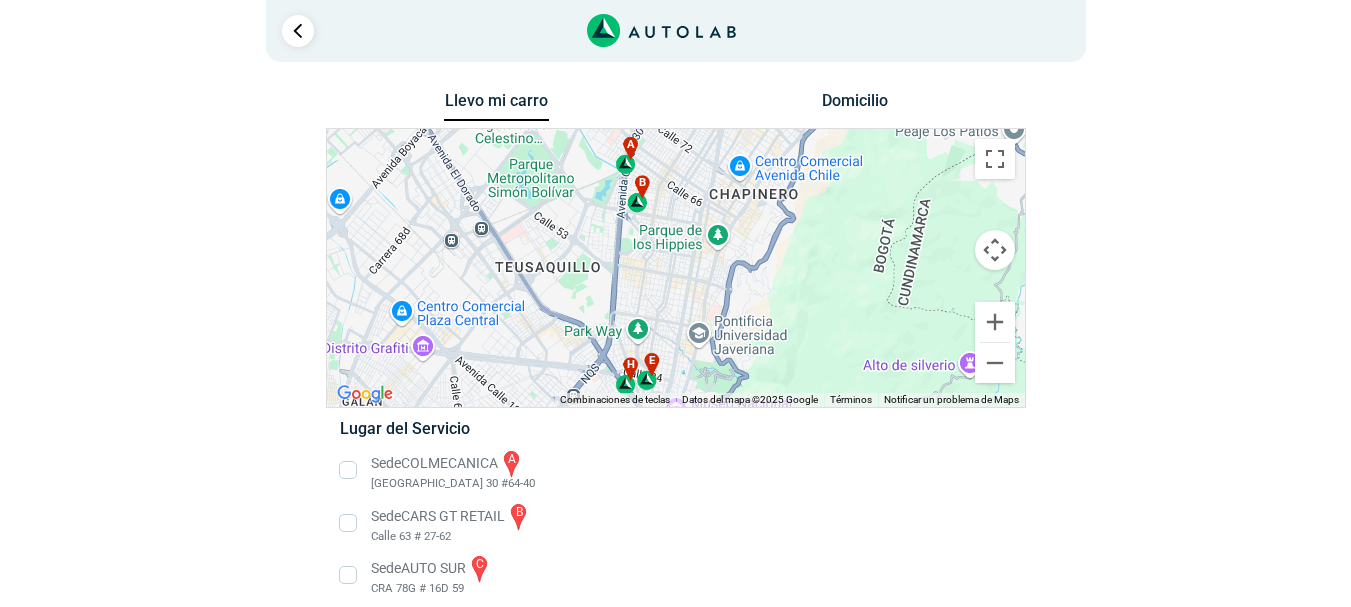 click at bounding box center [995, 250] 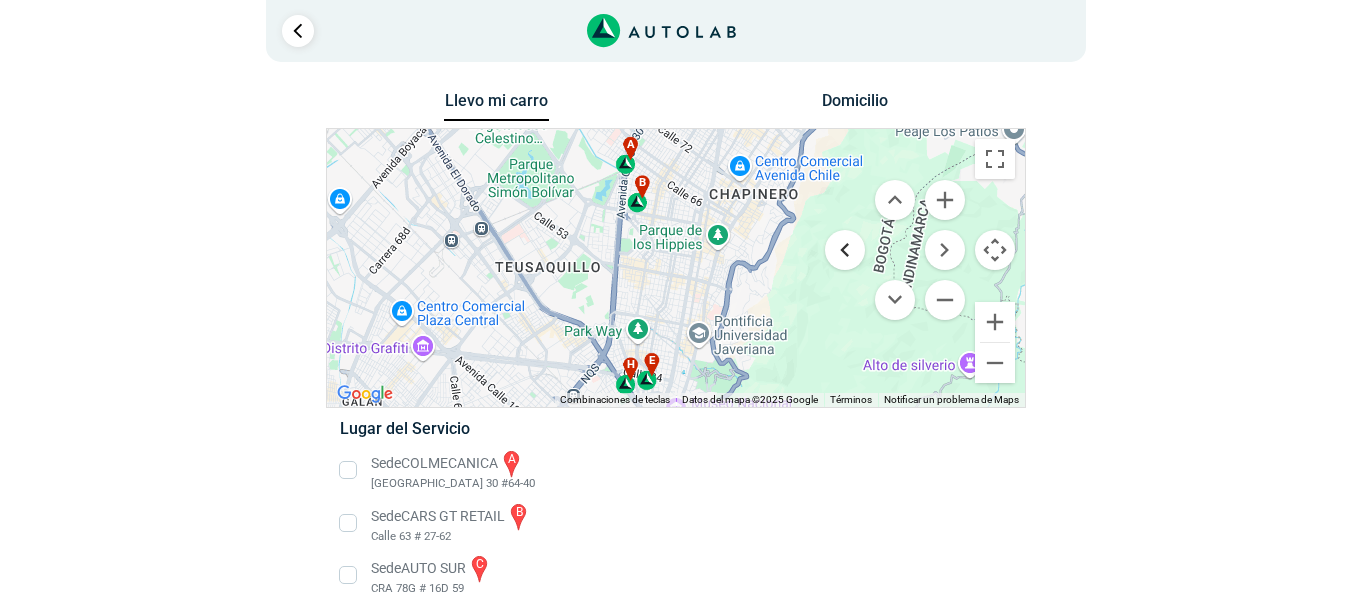 click at bounding box center [845, 250] 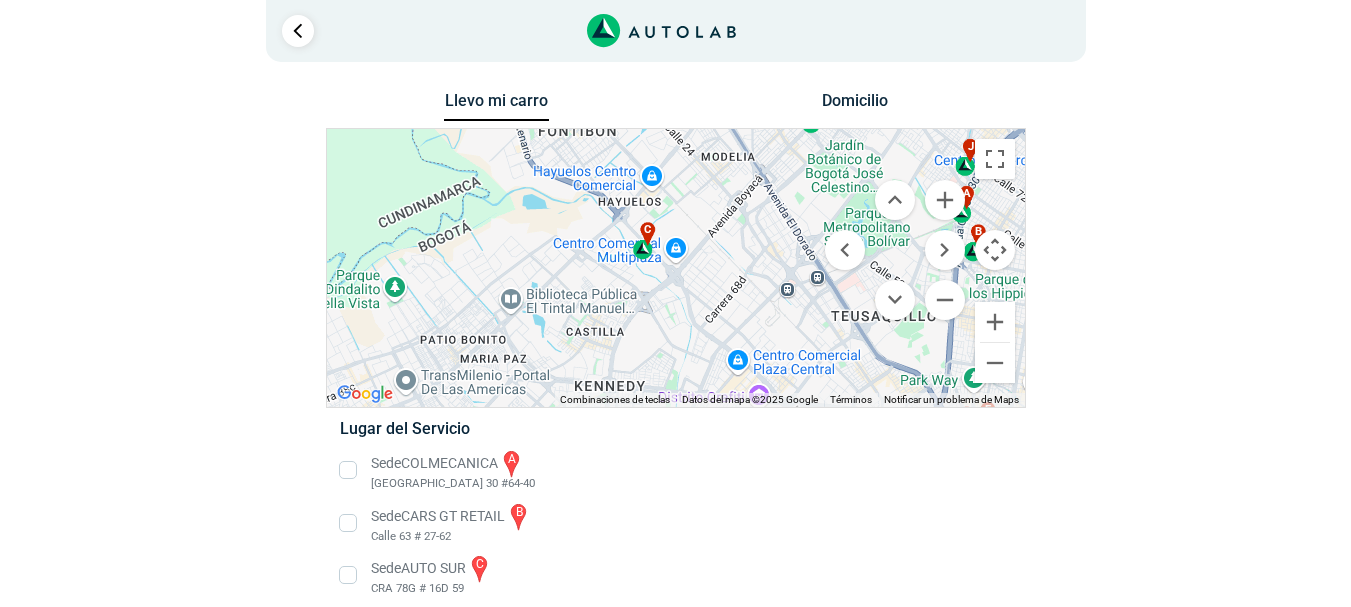 drag, startPoint x: 695, startPoint y: 234, endPoint x: 680, endPoint y: 283, distance: 51.24451 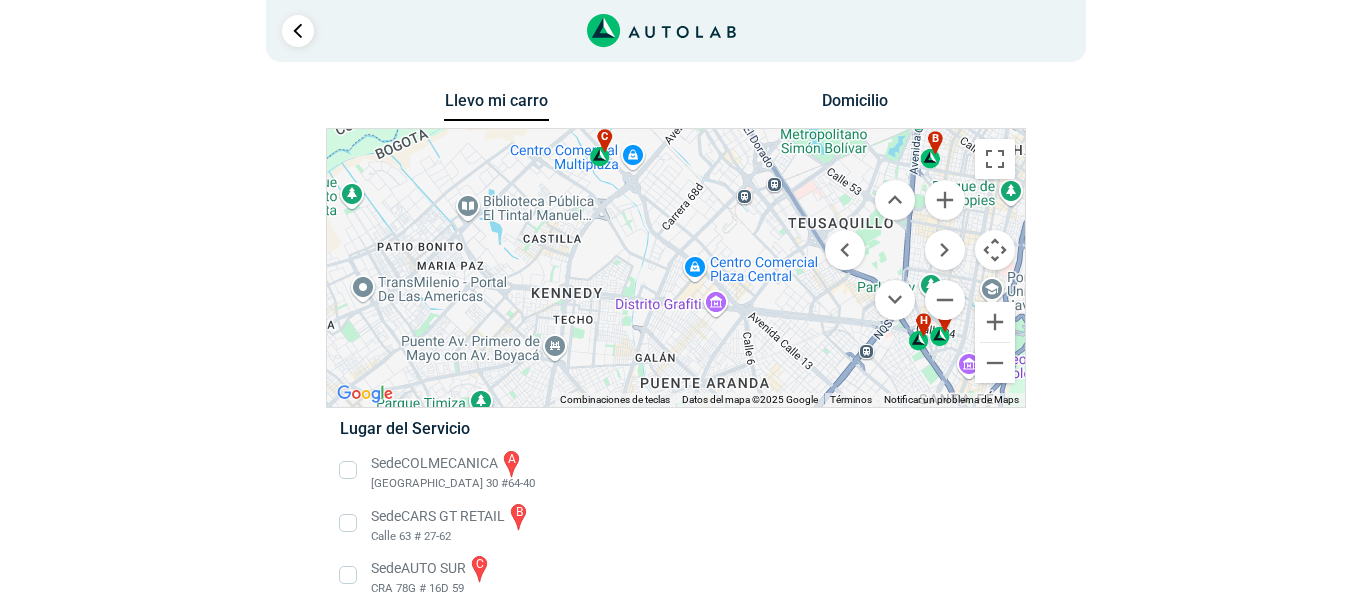 drag, startPoint x: 759, startPoint y: 281, endPoint x: 716, endPoint y: 186, distance: 104.27847 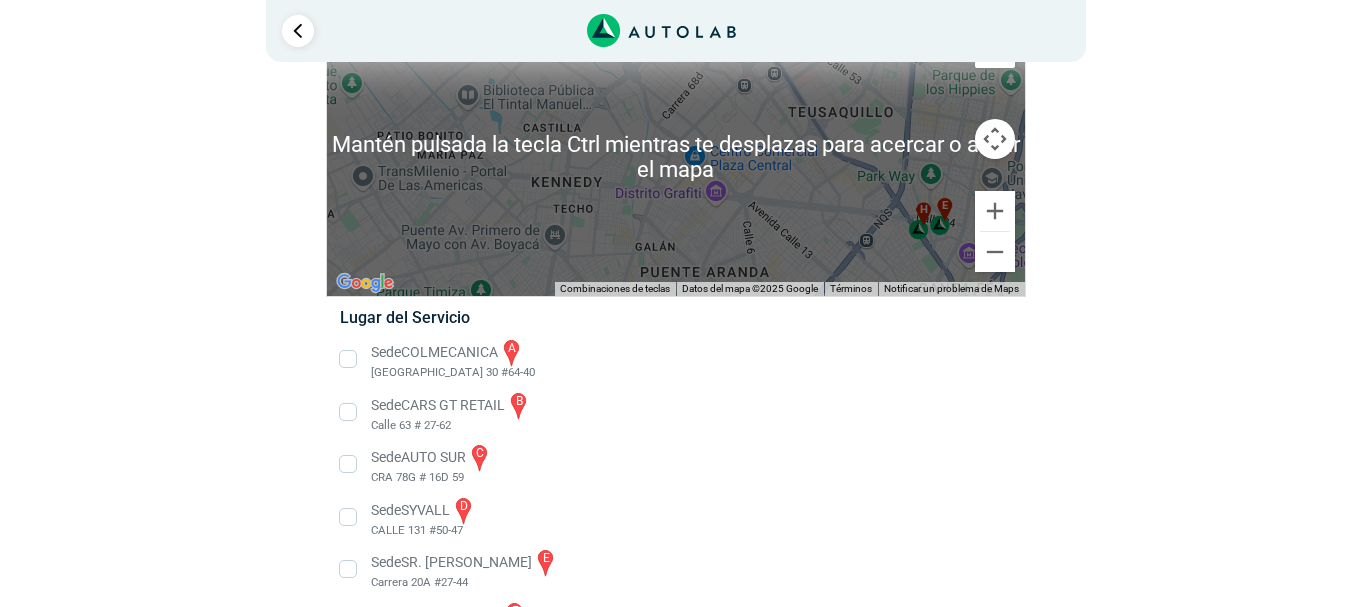 scroll, scrollTop: 0, scrollLeft: 0, axis: both 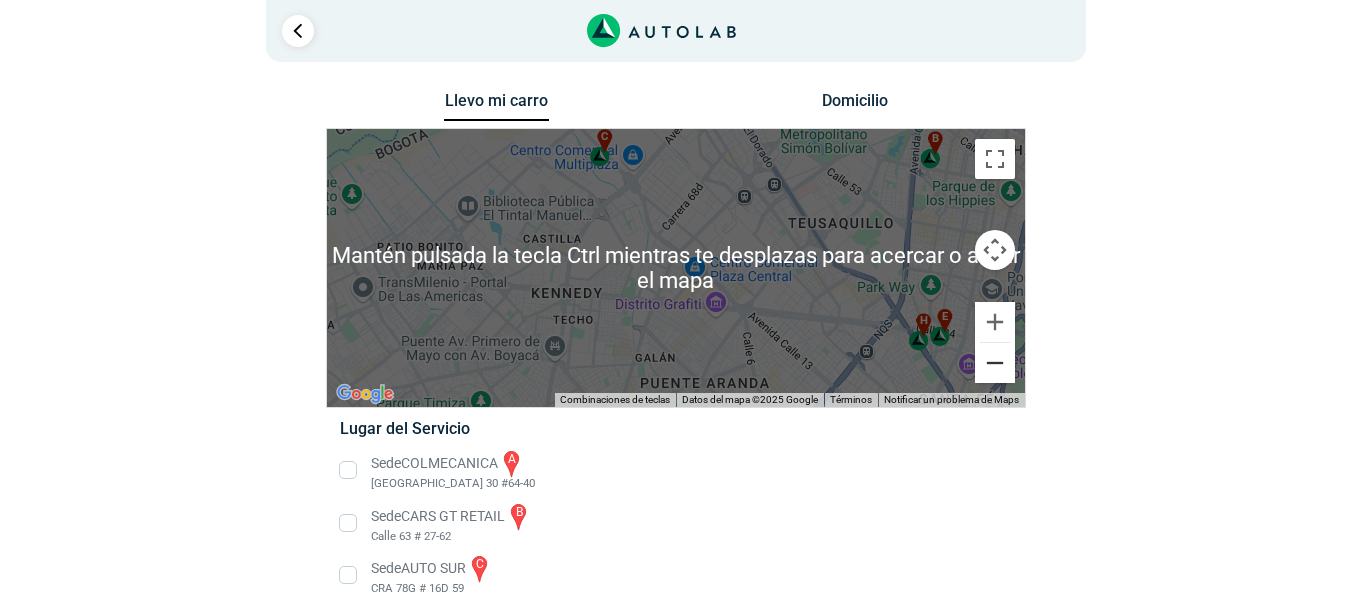 click at bounding box center (995, 363) 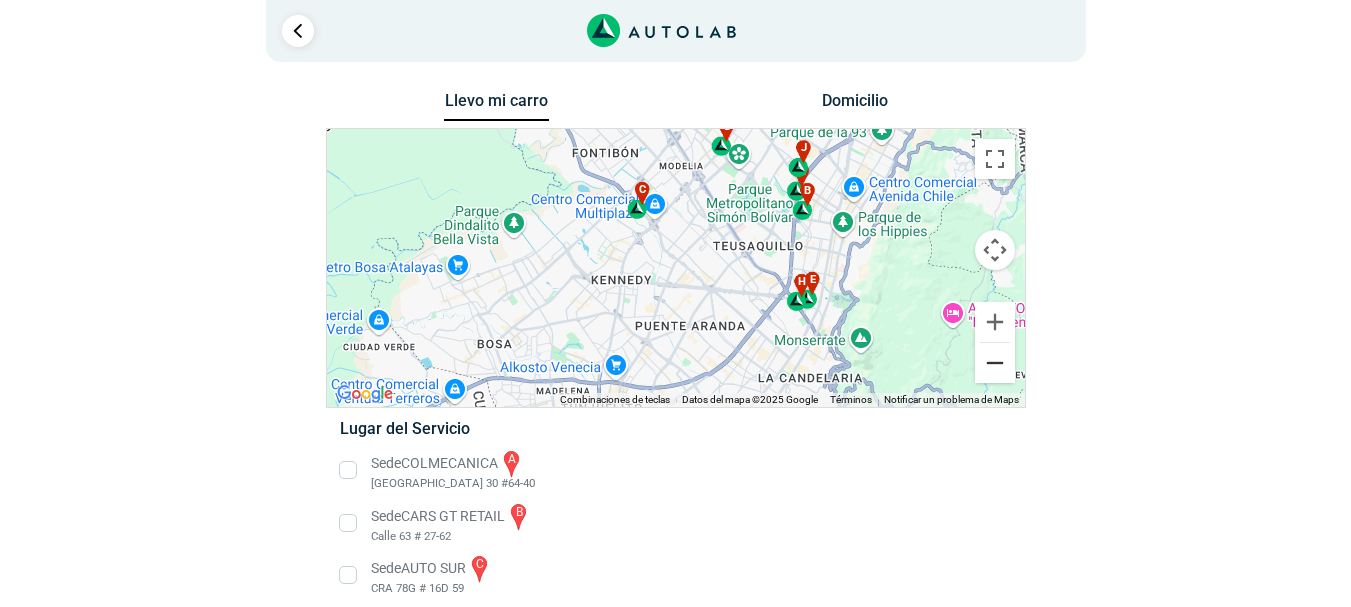 click at bounding box center (995, 363) 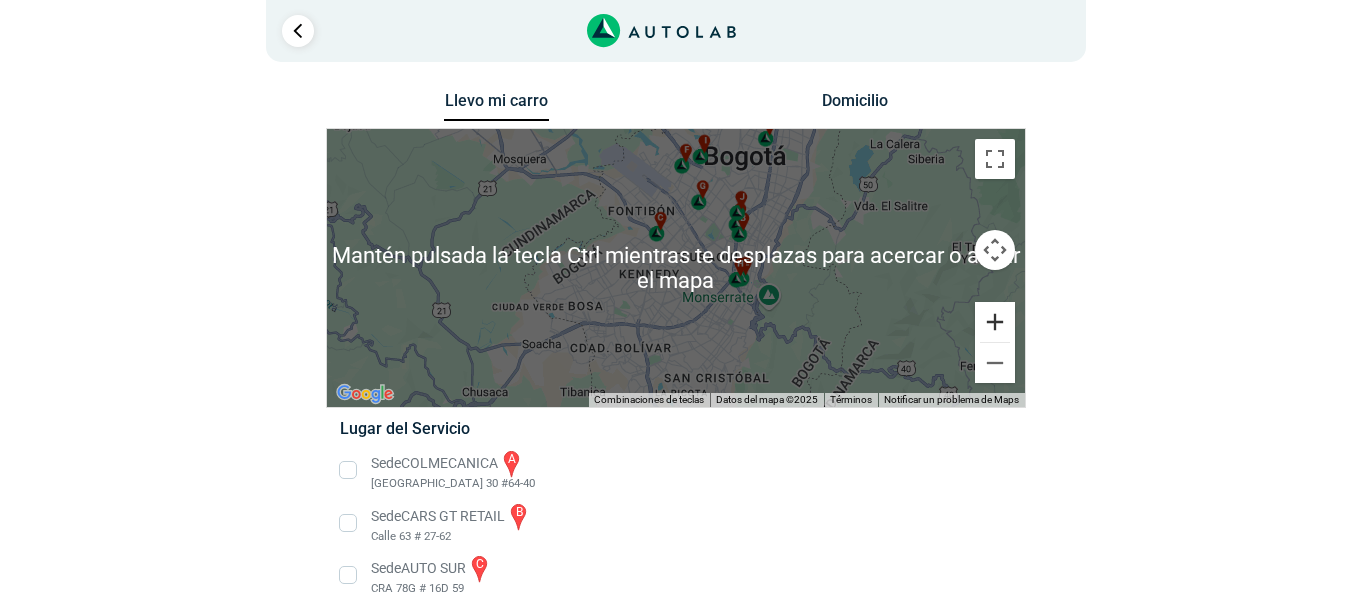 click at bounding box center (995, 322) 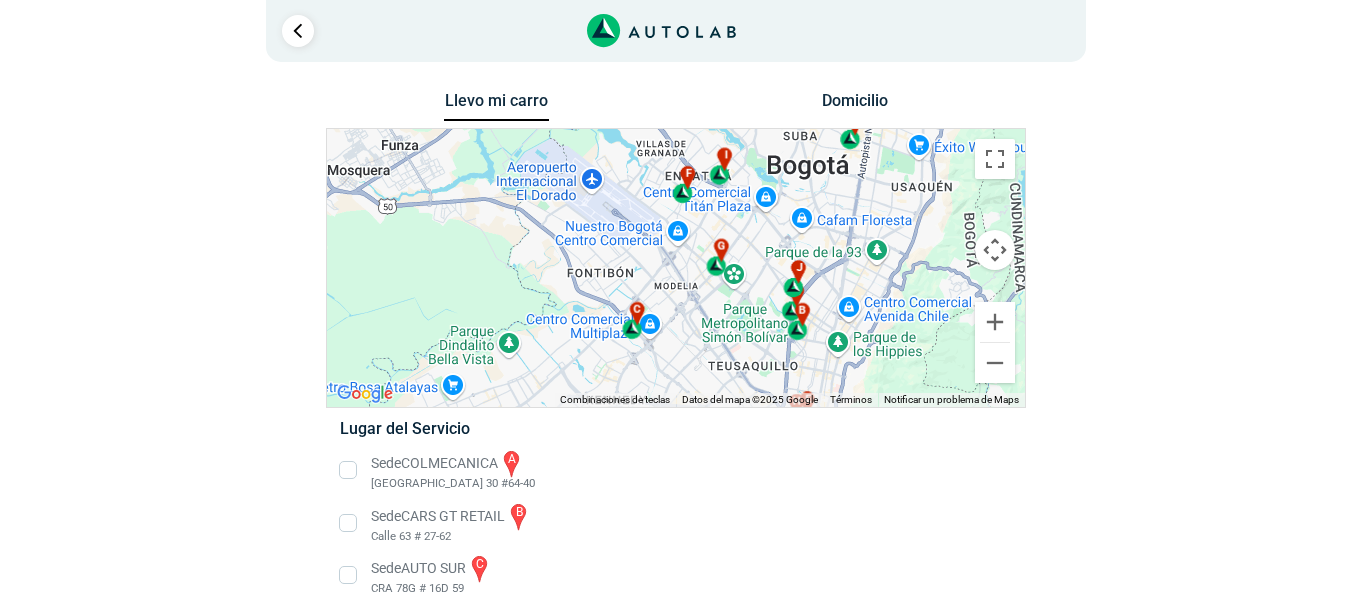 drag, startPoint x: 874, startPoint y: 273, endPoint x: 882, endPoint y: 348, distance: 75.42546 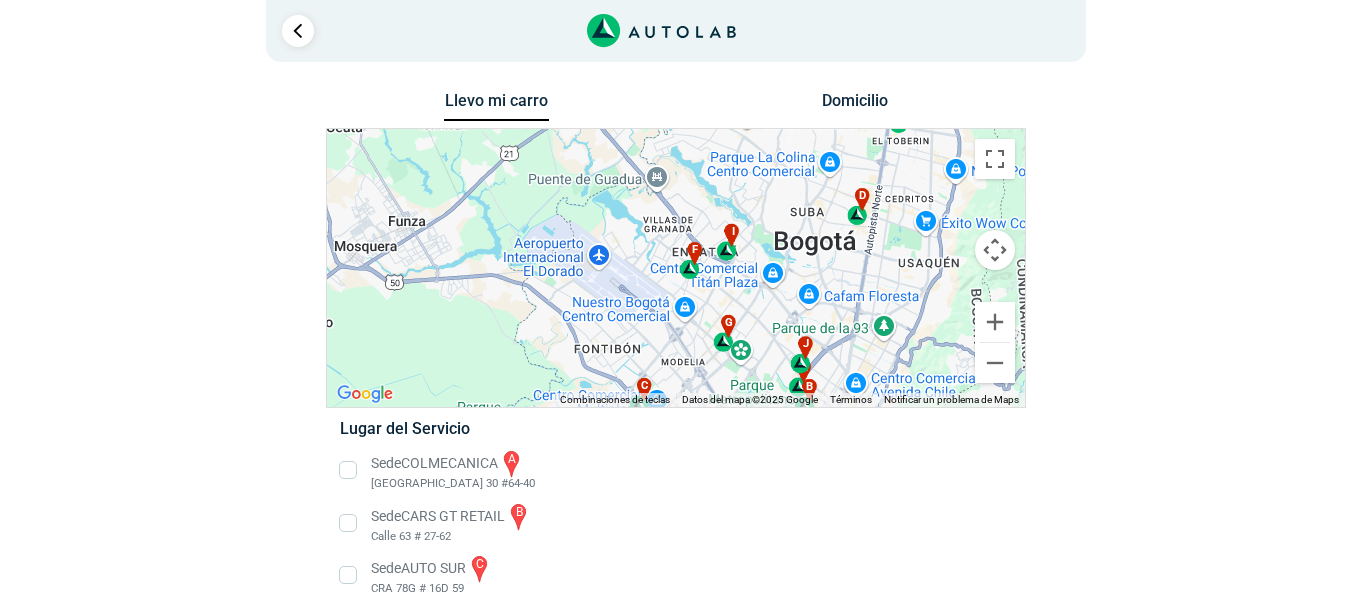 drag, startPoint x: 882, startPoint y: 294, endPoint x: 888, endPoint y: 372, distance: 78.23043 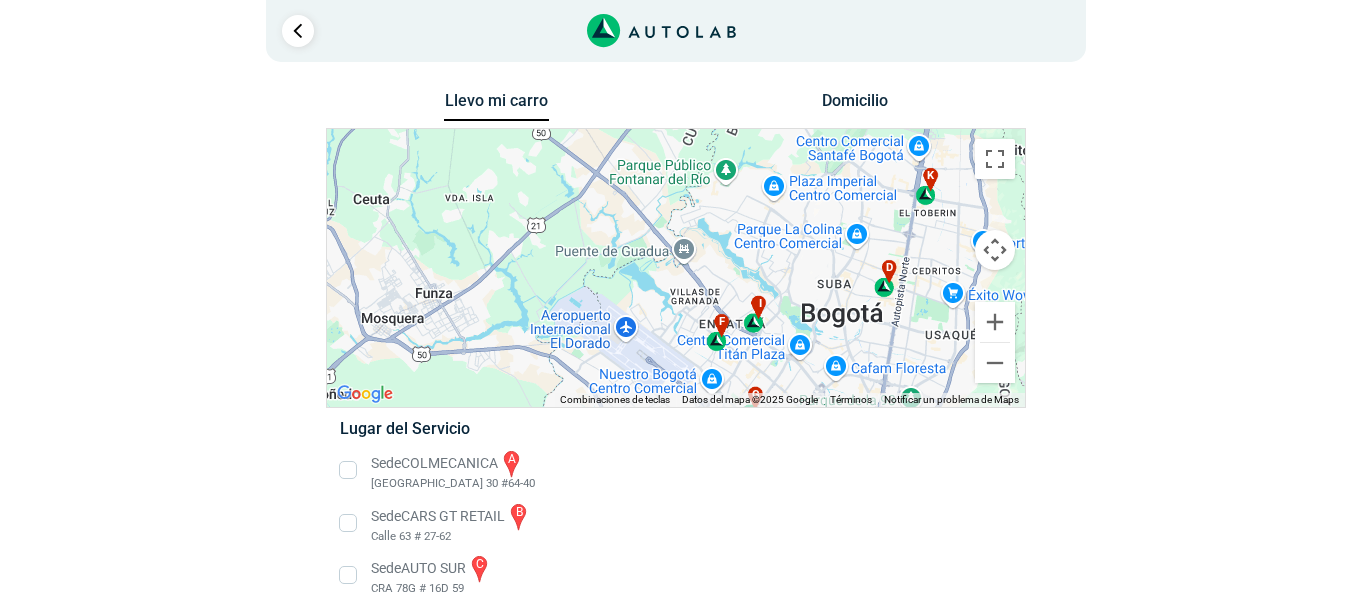 drag, startPoint x: 882, startPoint y: 296, endPoint x: 909, endPoint y: 373, distance: 81.596565 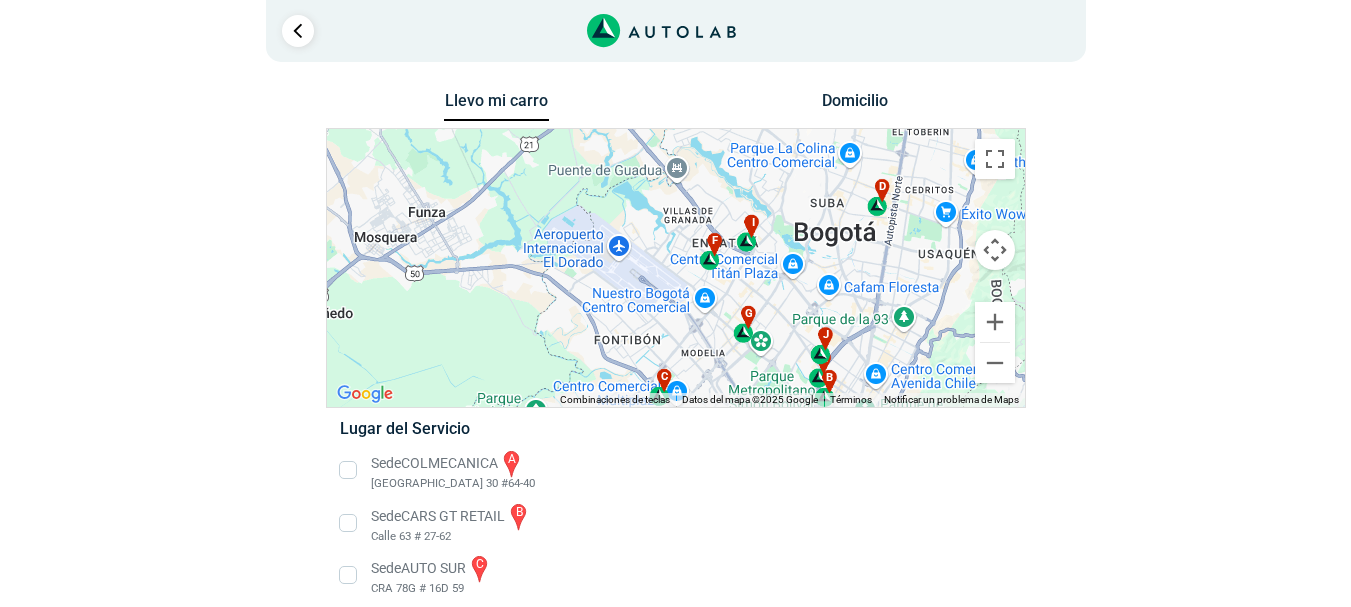 drag, startPoint x: 916, startPoint y: 287, endPoint x: 909, endPoint y: 208, distance: 79.30952 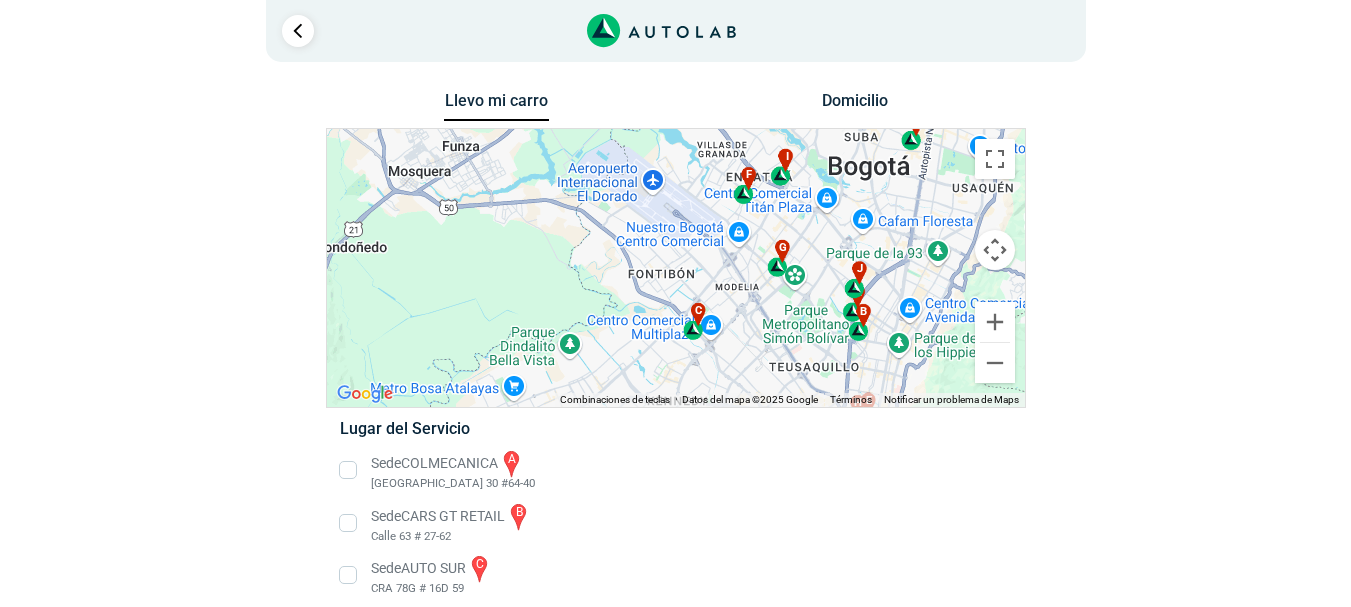 drag, startPoint x: 887, startPoint y: 293, endPoint x: 923, endPoint y: 221, distance: 80.49844 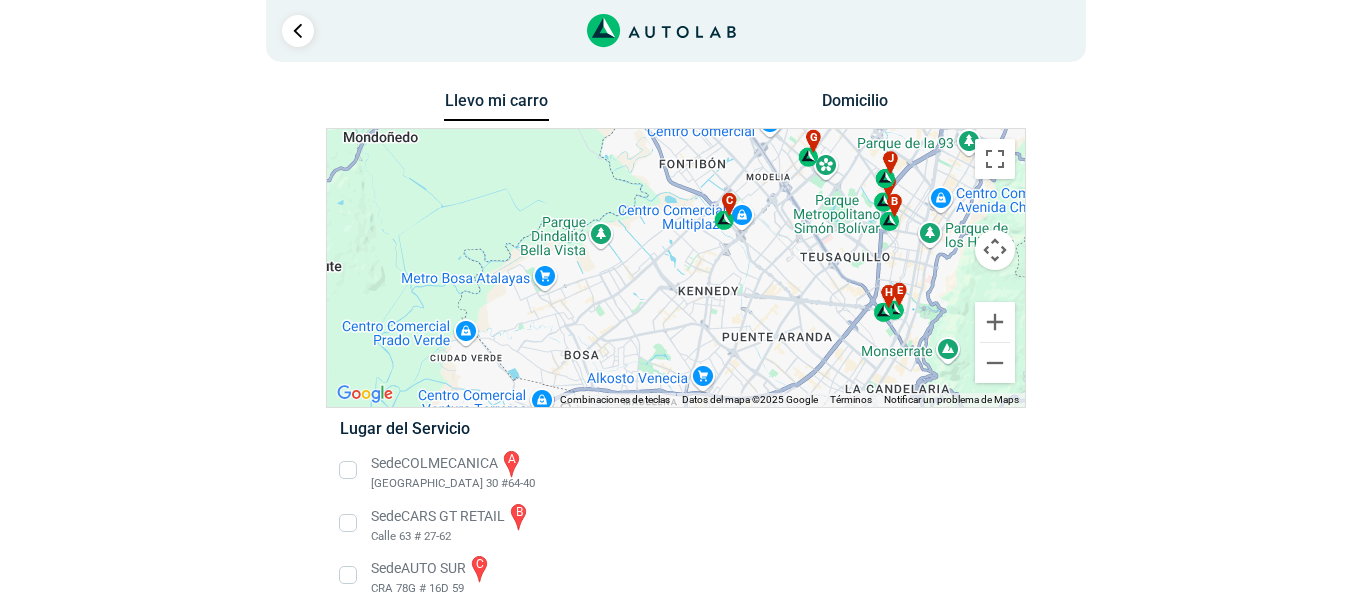drag, startPoint x: 876, startPoint y: 321, endPoint x: 912, endPoint y: 210, distance: 116.6919 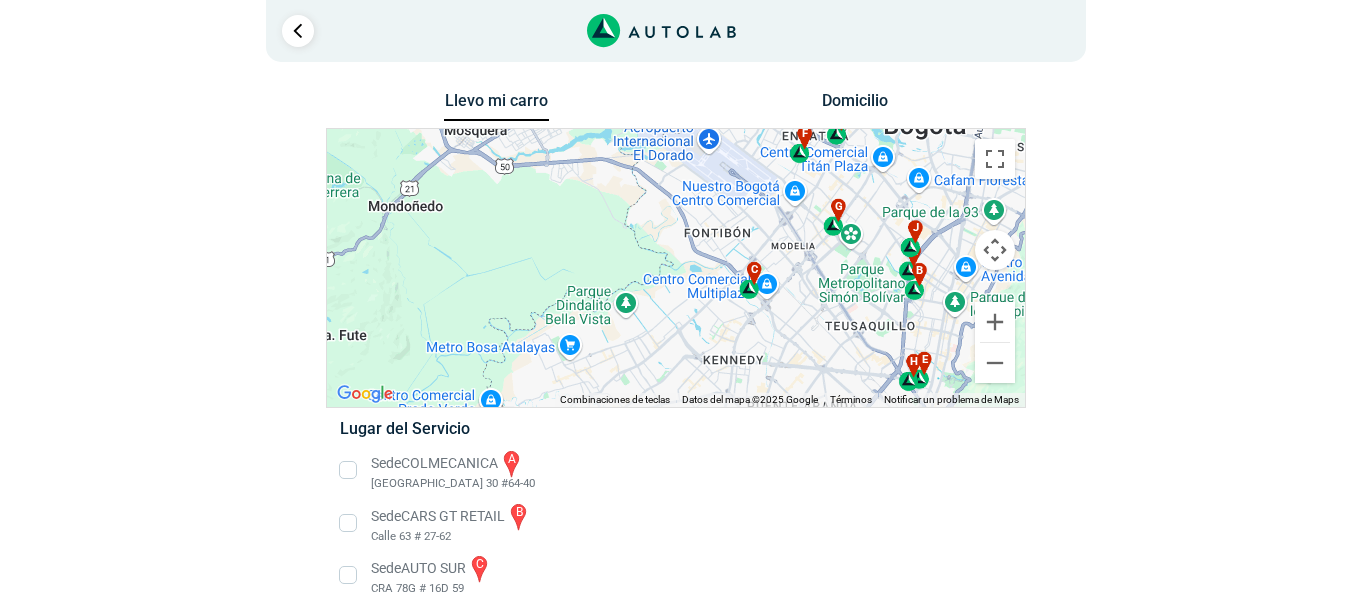 drag, startPoint x: 909, startPoint y: 265, endPoint x: 934, endPoint y: 337, distance: 76.2168 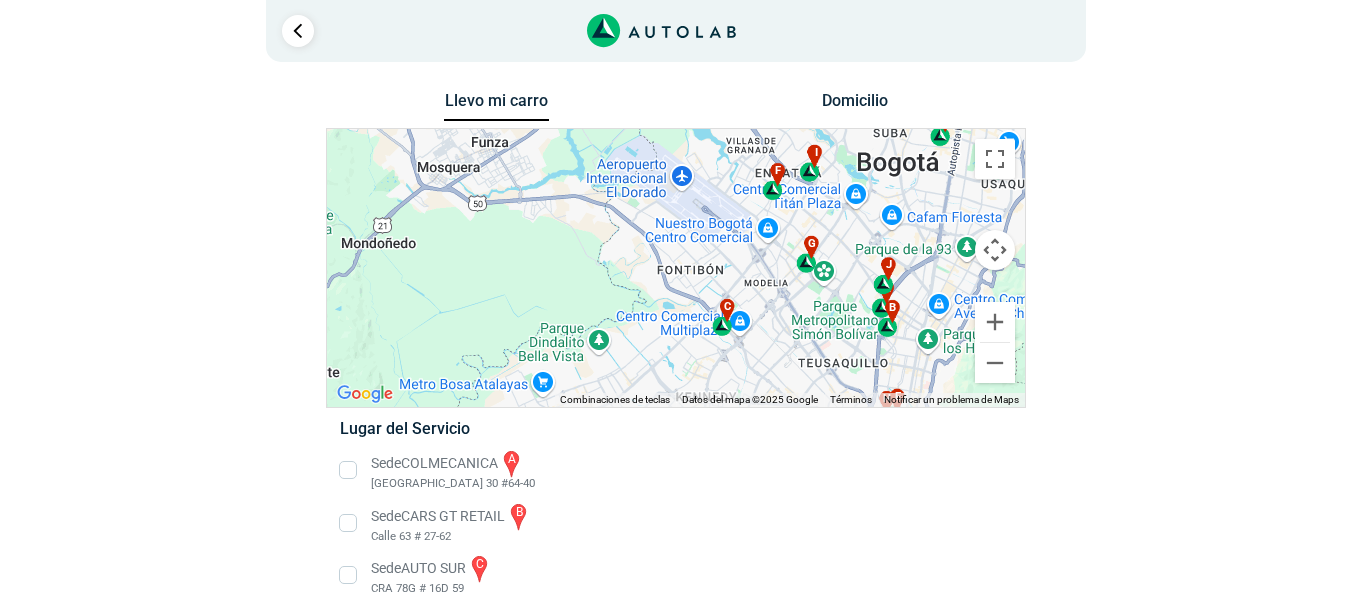 drag, startPoint x: 821, startPoint y: 274, endPoint x: 794, endPoint y: 313, distance: 47.434166 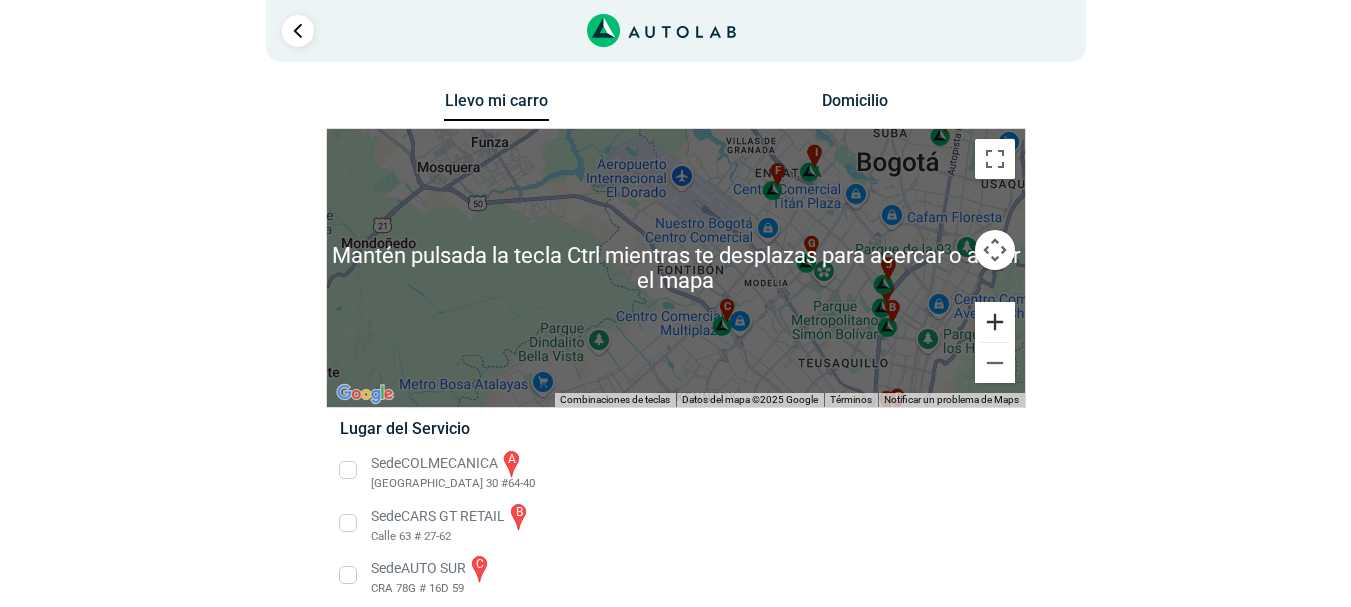 click at bounding box center (995, 322) 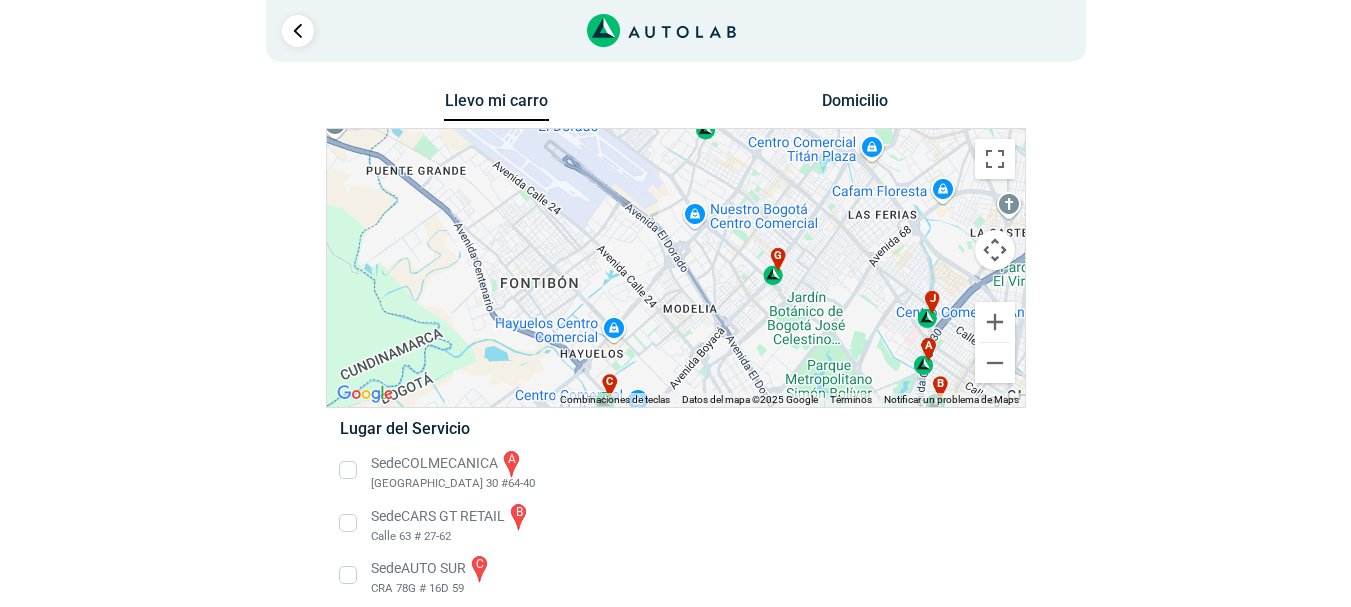 drag, startPoint x: 926, startPoint y: 341, endPoint x: 759, endPoint y: 351, distance: 167.29913 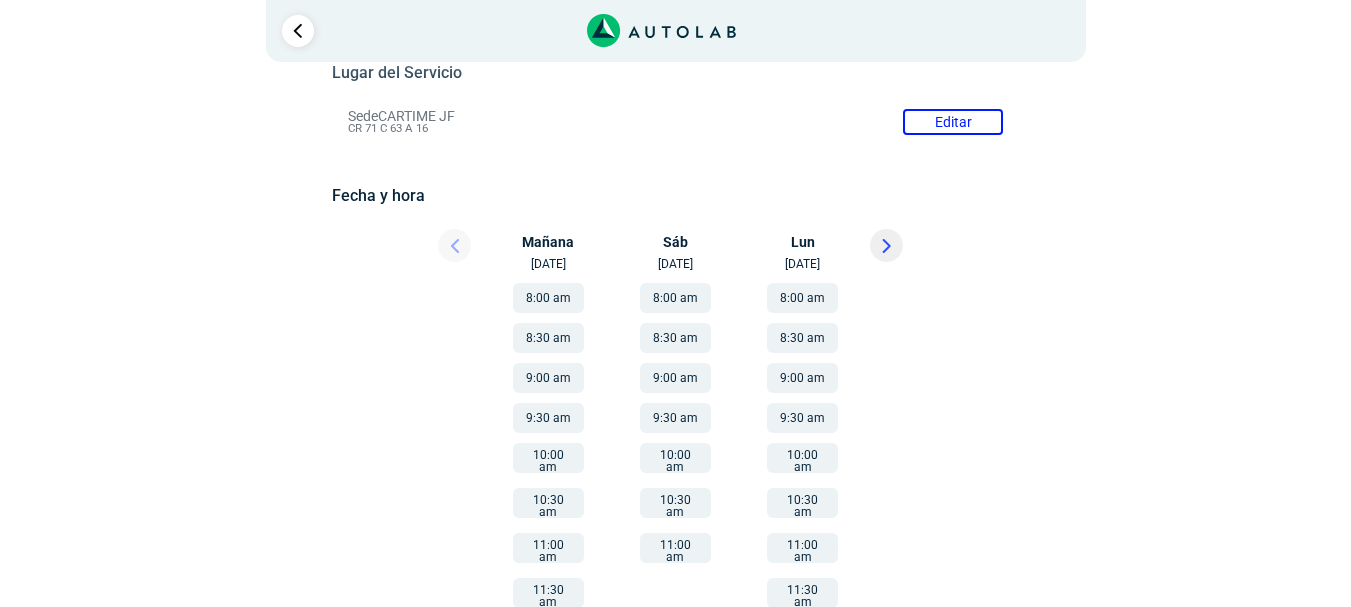 scroll, scrollTop: 0, scrollLeft: 0, axis: both 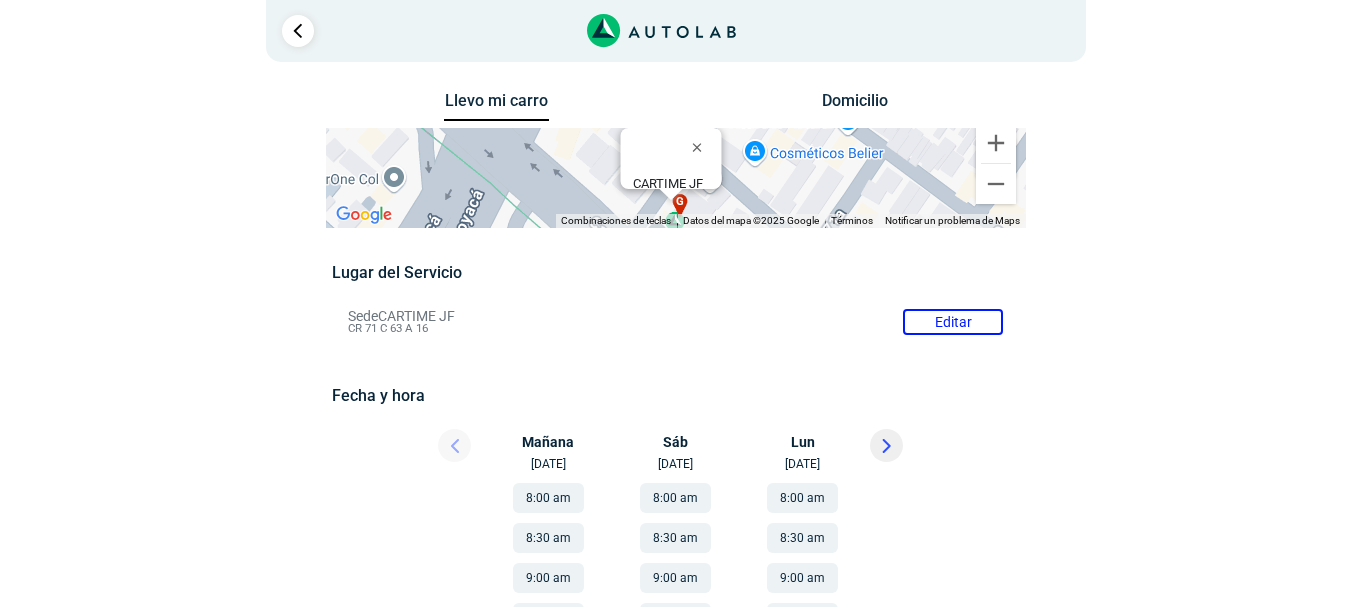 type 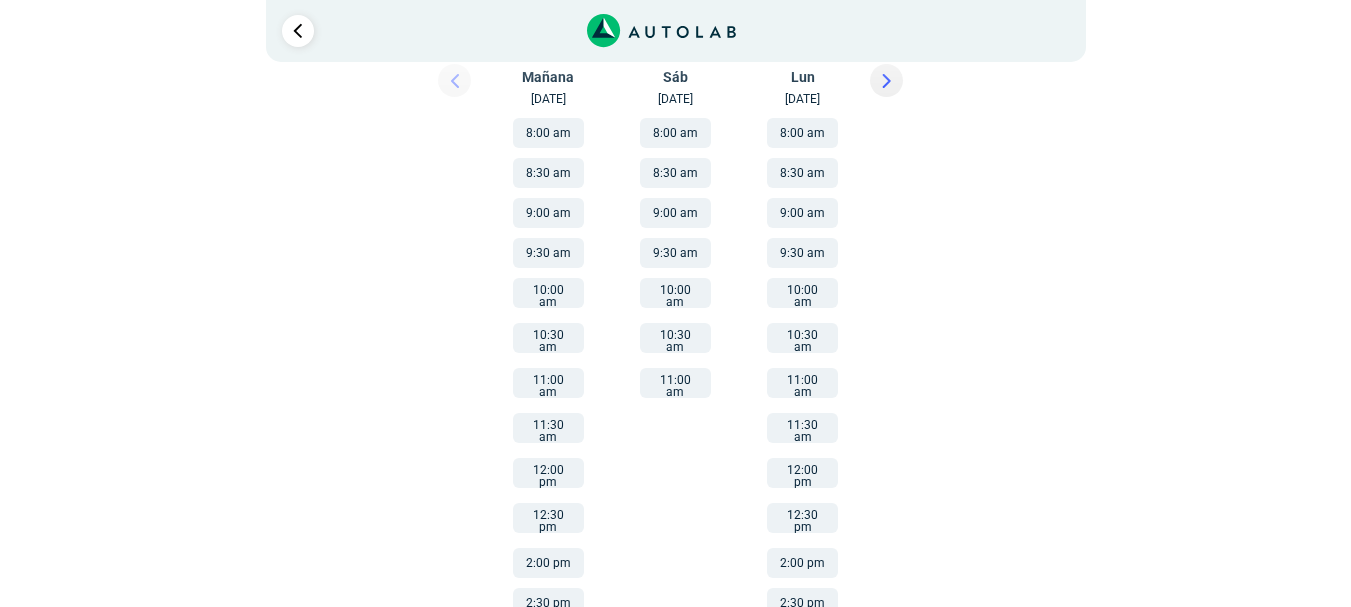 scroll, scrollTop: 265, scrollLeft: 0, axis: vertical 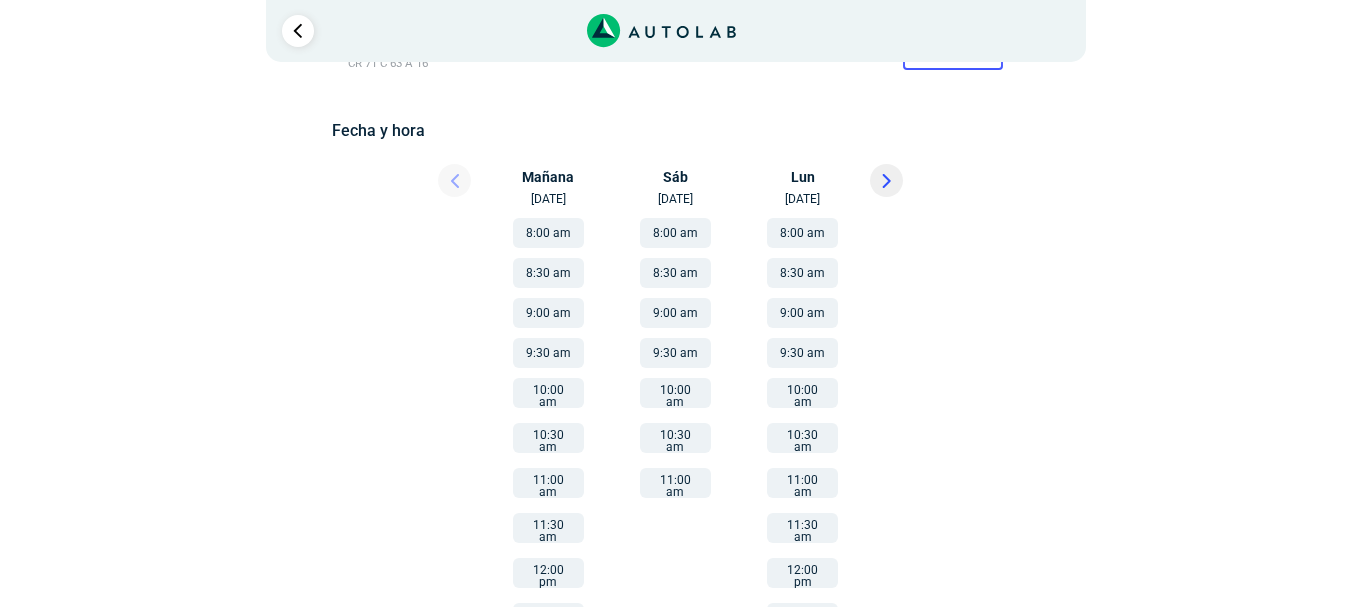 click at bounding box center (886, 180) 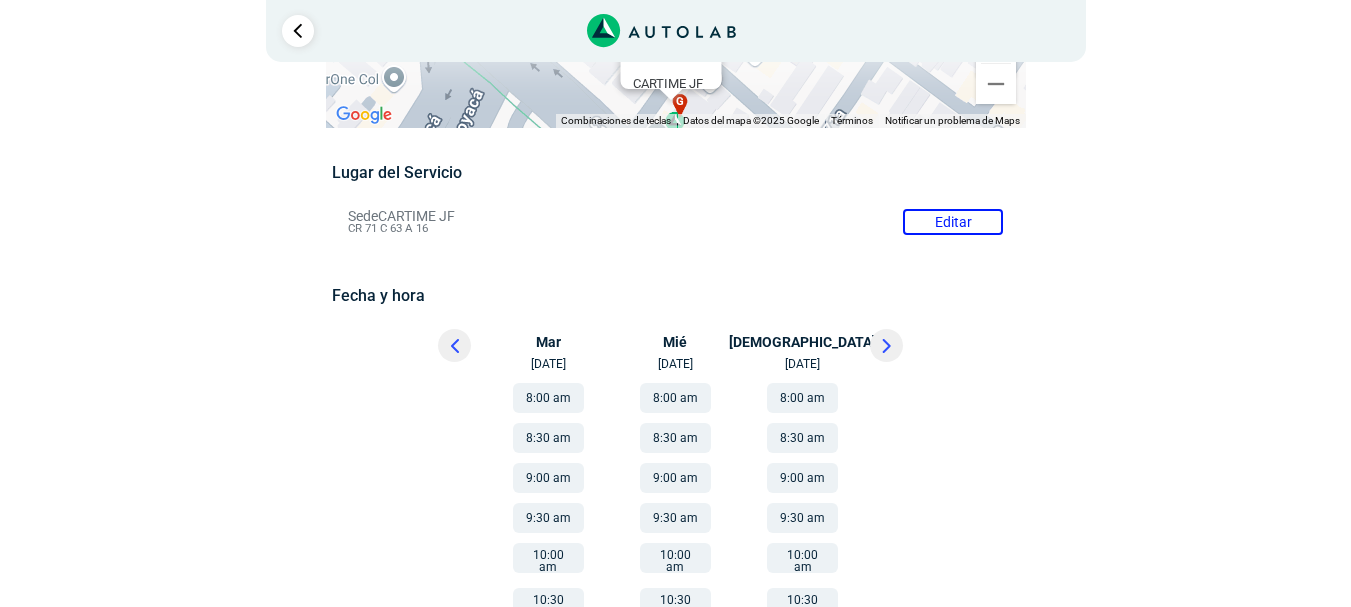 scroll, scrollTop: 200, scrollLeft: 0, axis: vertical 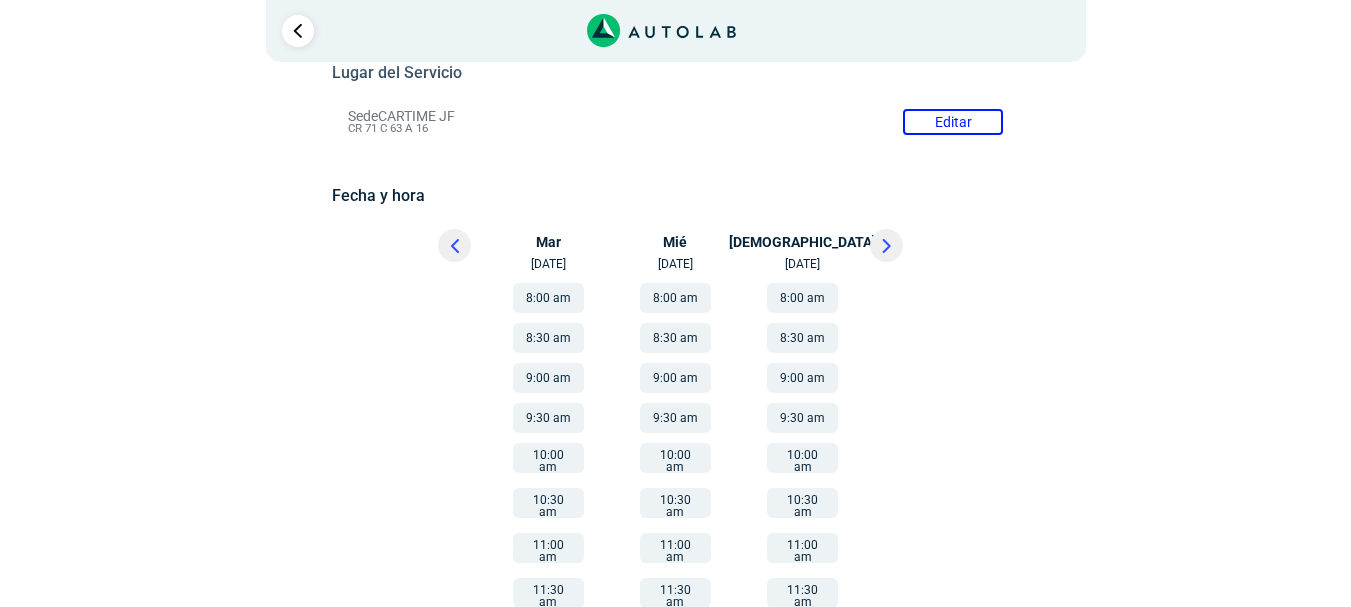 click on "9:00 am" at bounding box center (548, 378) 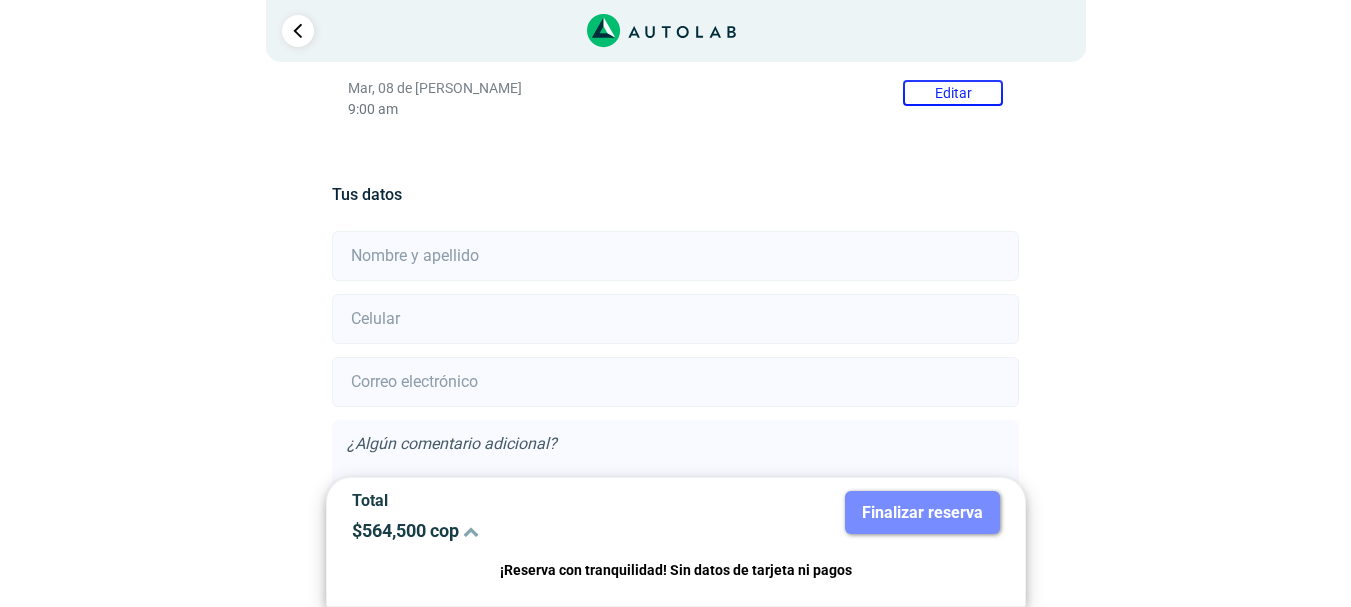scroll, scrollTop: 380, scrollLeft: 0, axis: vertical 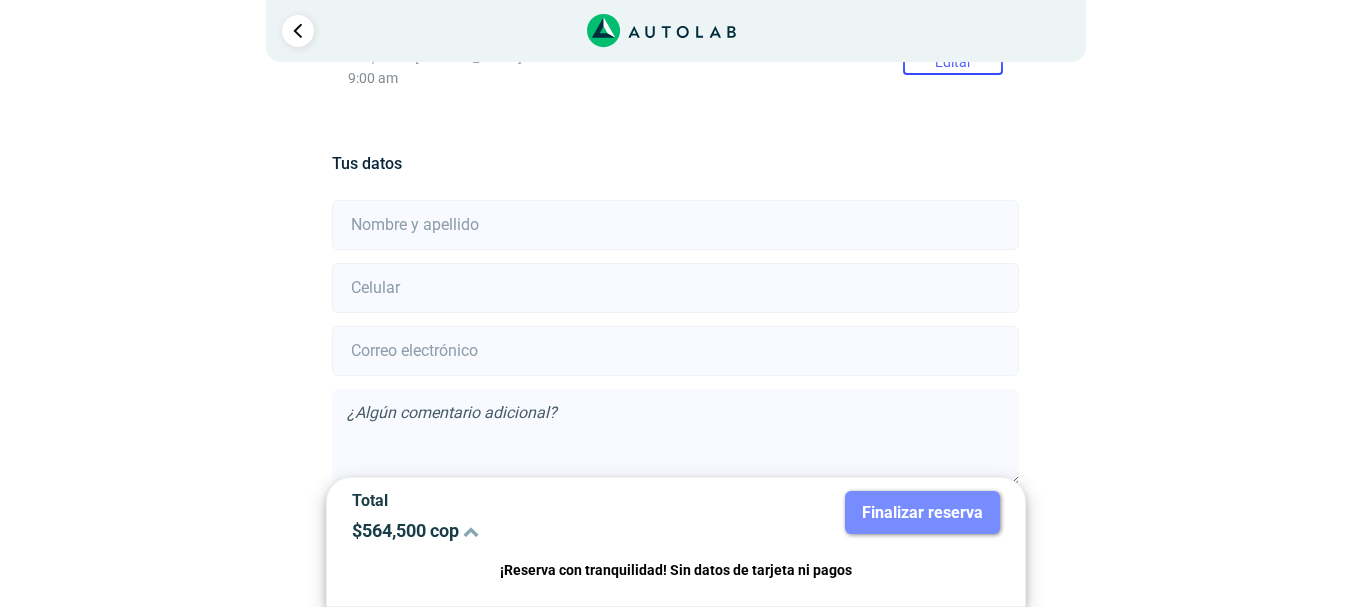 click at bounding box center (675, 225) 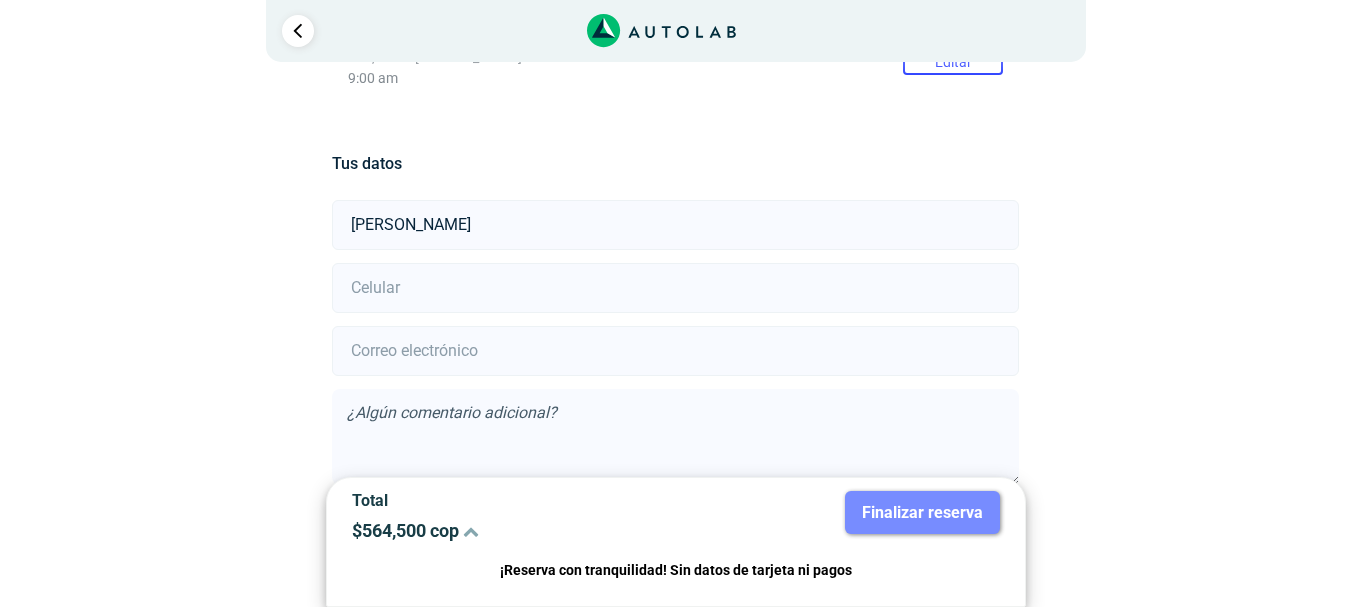 type on "[PERSON_NAME]" 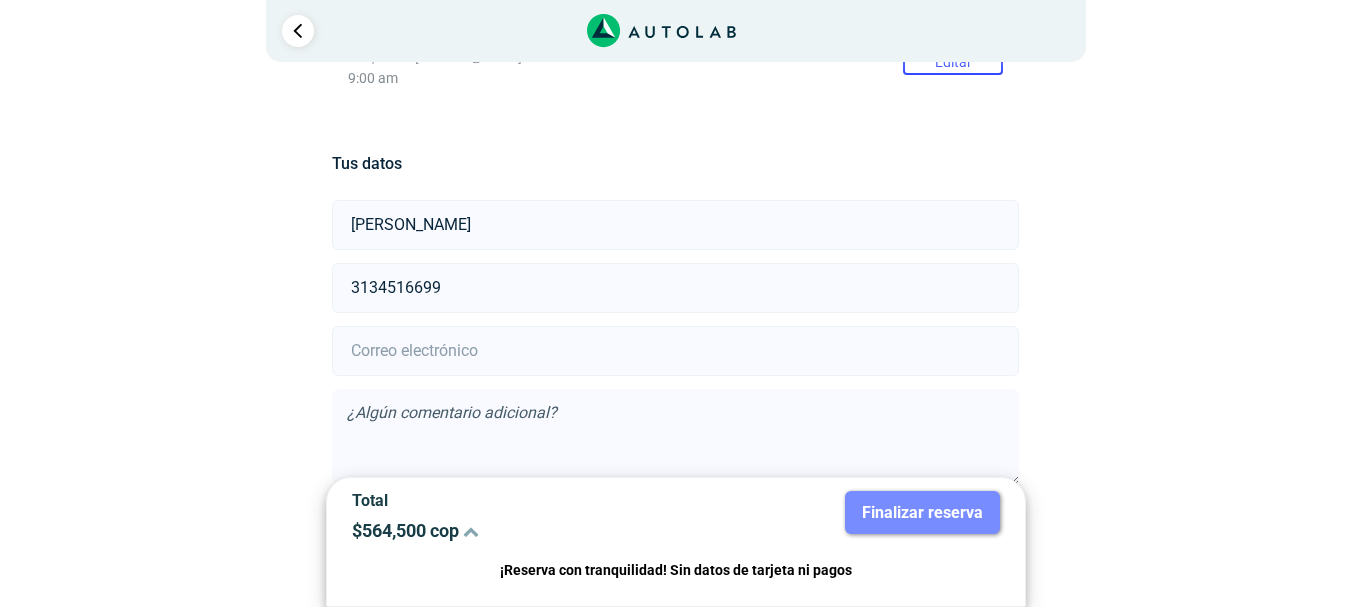scroll, scrollTop: 280, scrollLeft: 0, axis: vertical 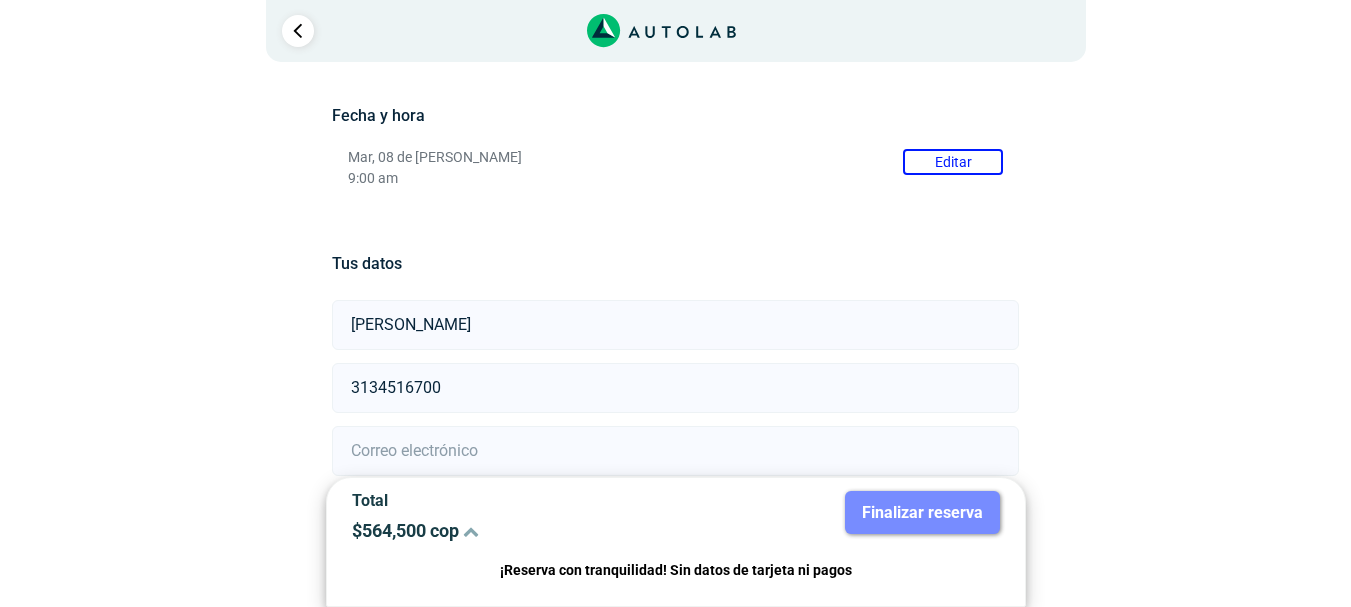 type on "3134516700" 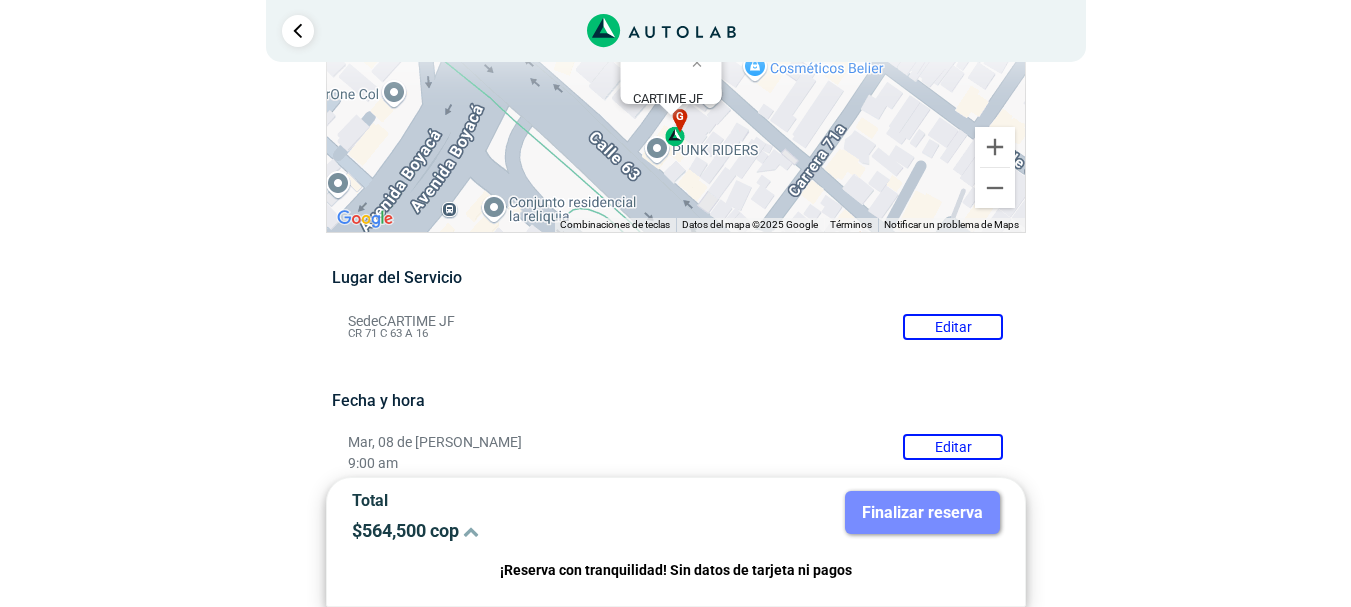 scroll, scrollTop: 0, scrollLeft: 0, axis: both 